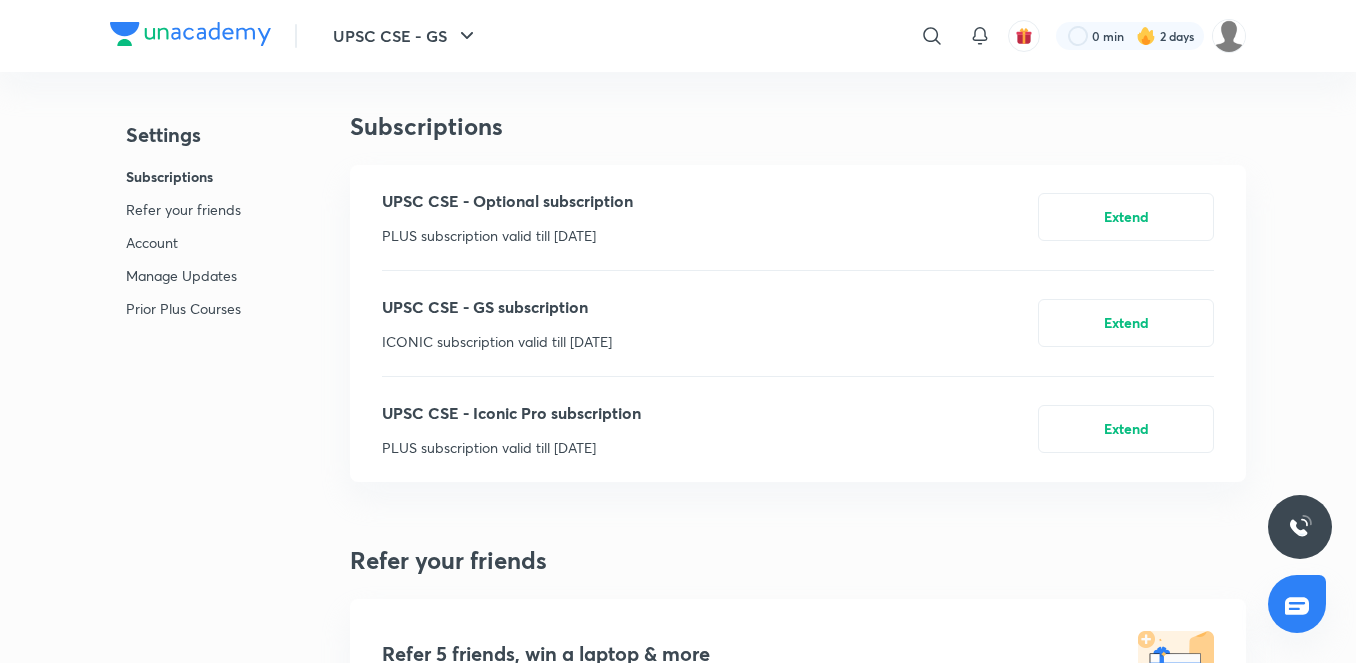 scroll, scrollTop: 0, scrollLeft: 0, axis: both 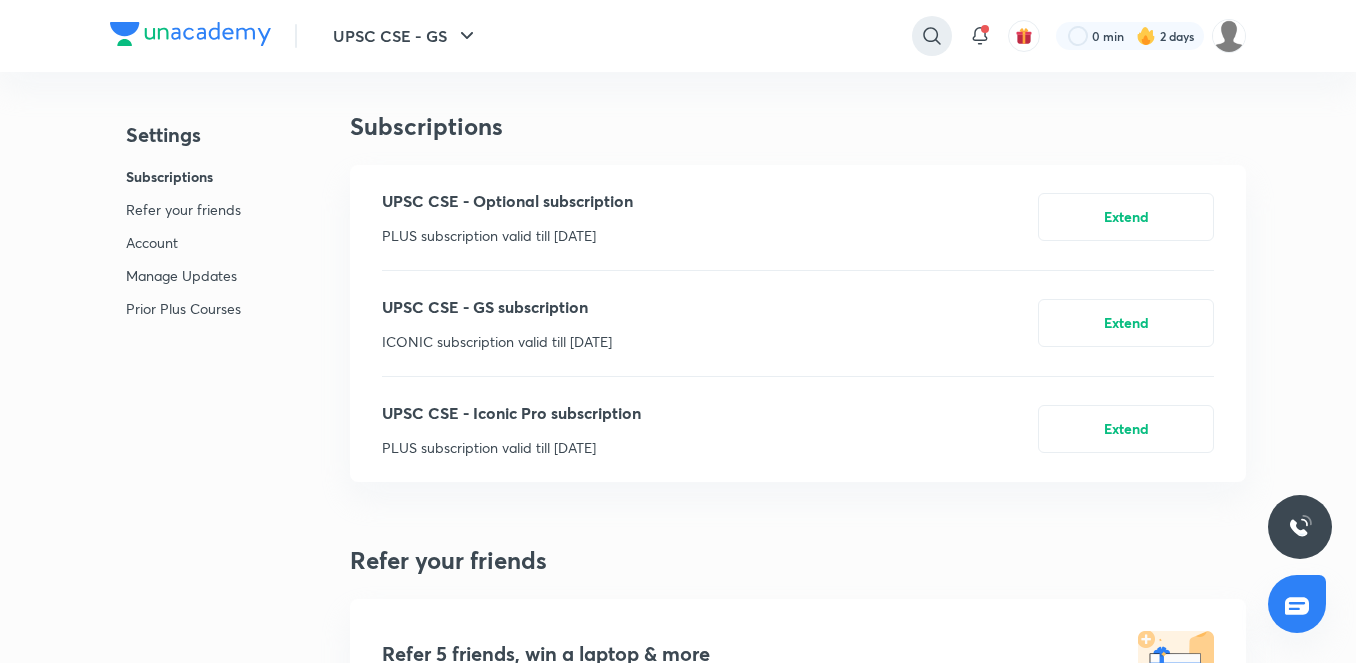 click 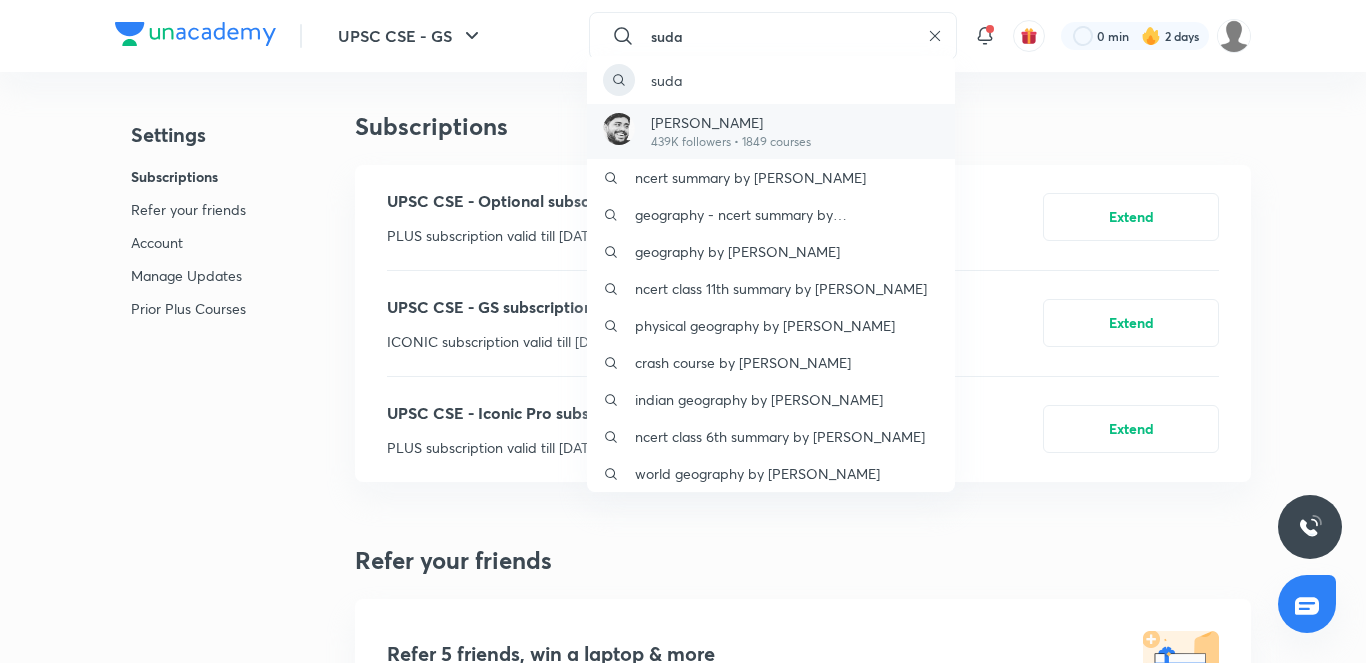 type on "suda" 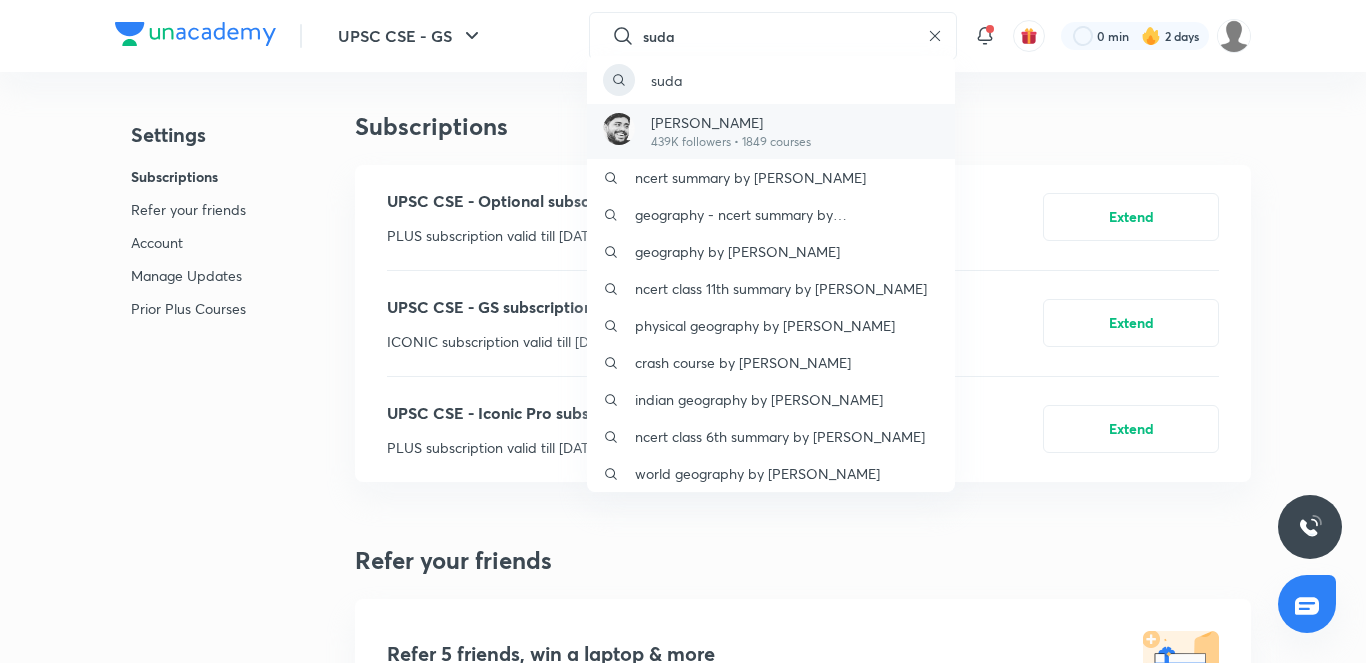 click on "439K followers • 1849 courses" at bounding box center [731, 142] 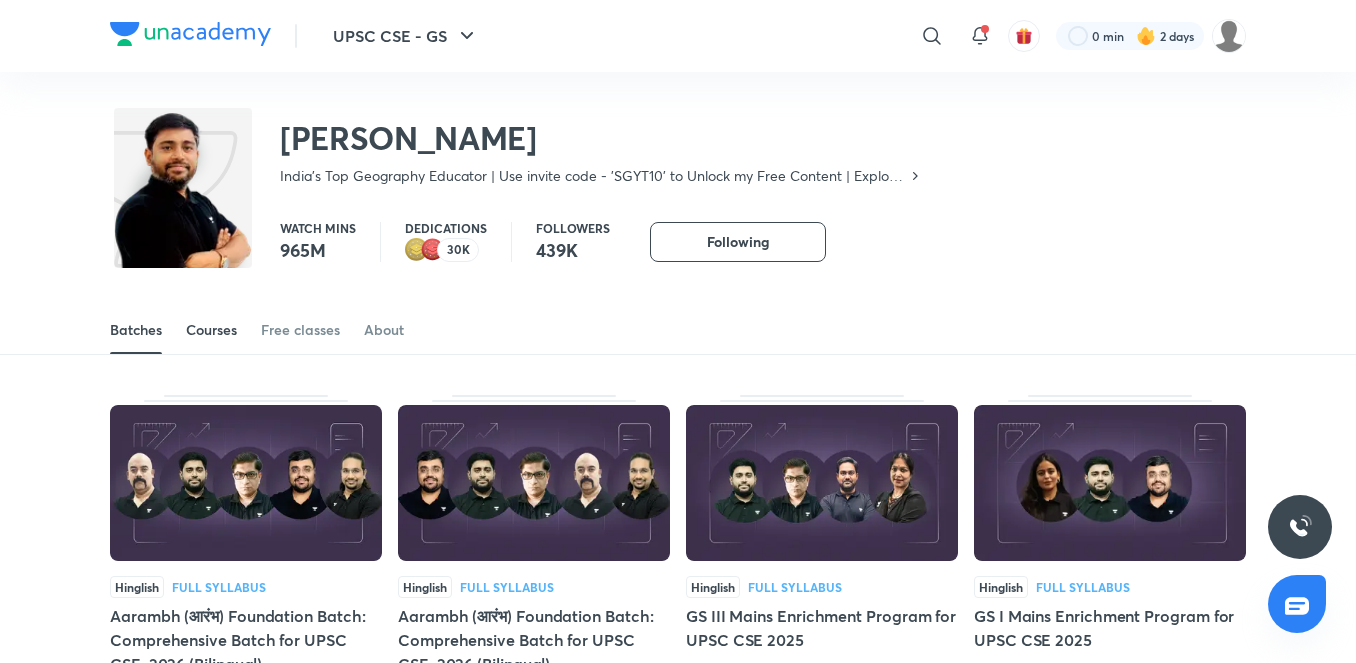 click on "Courses" at bounding box center (211, 330) 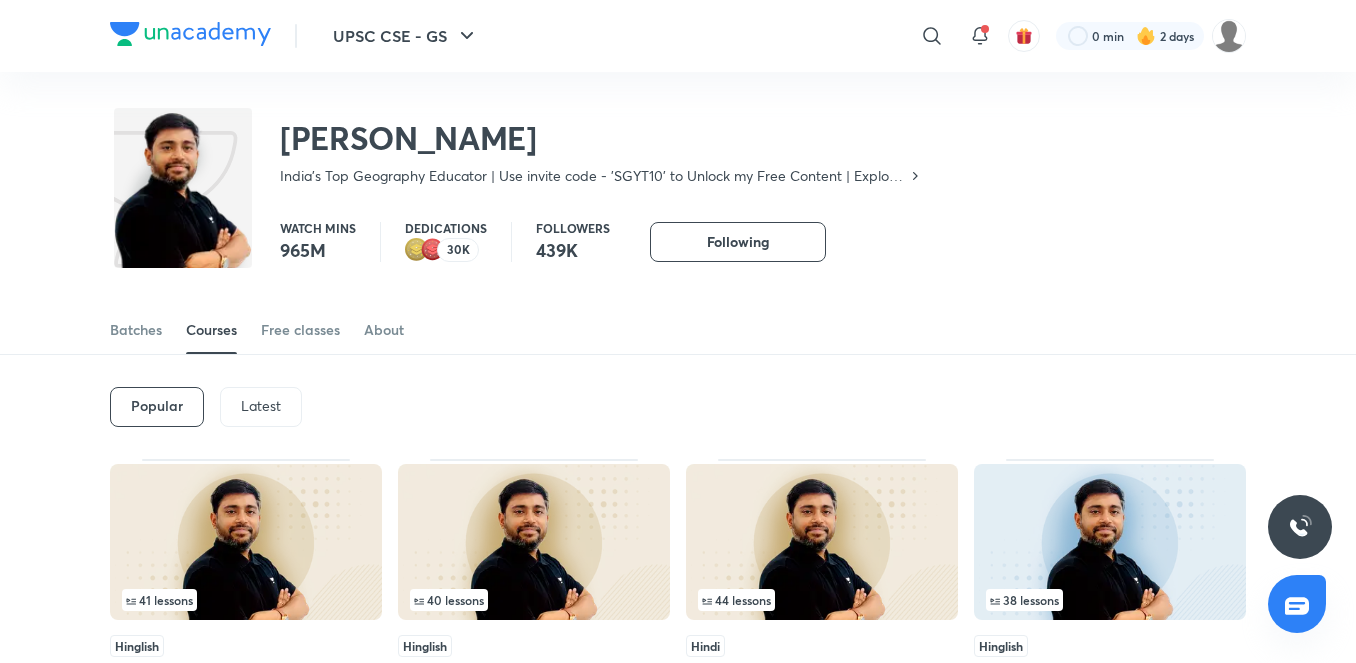 click on "Latest" at bounding box center [261, 406] 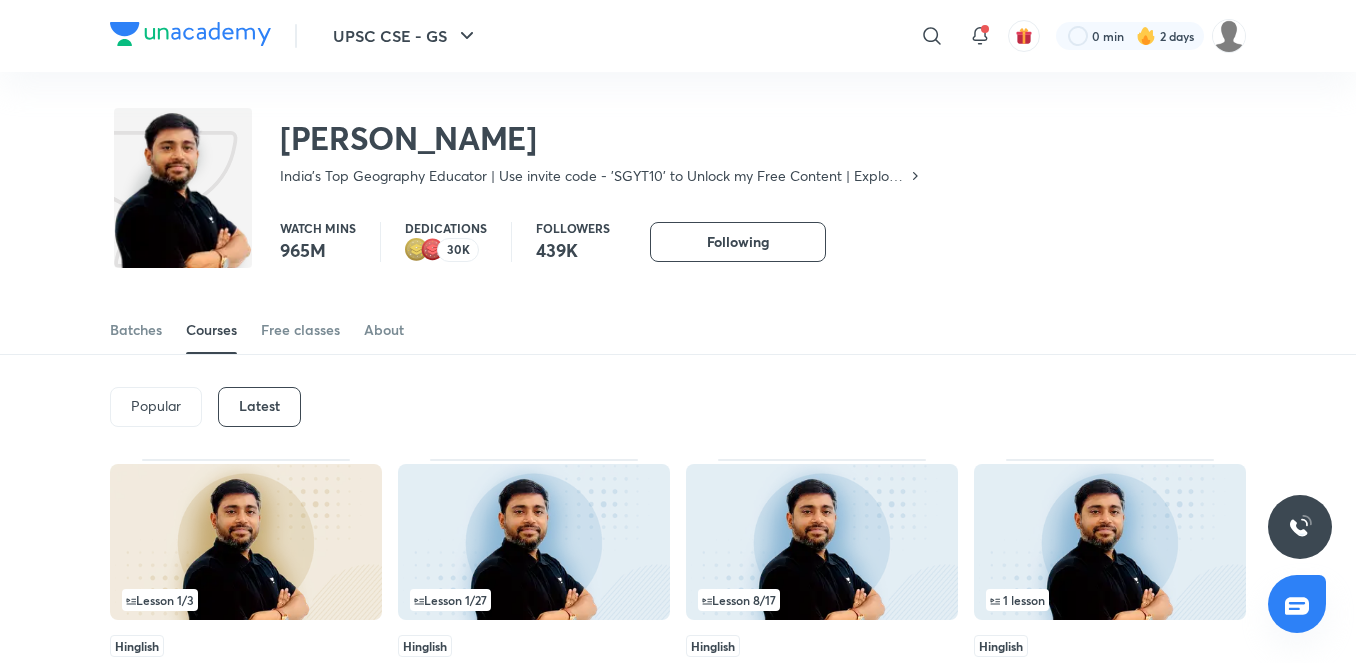 click on "Latest" at bounding box center (259, 406) 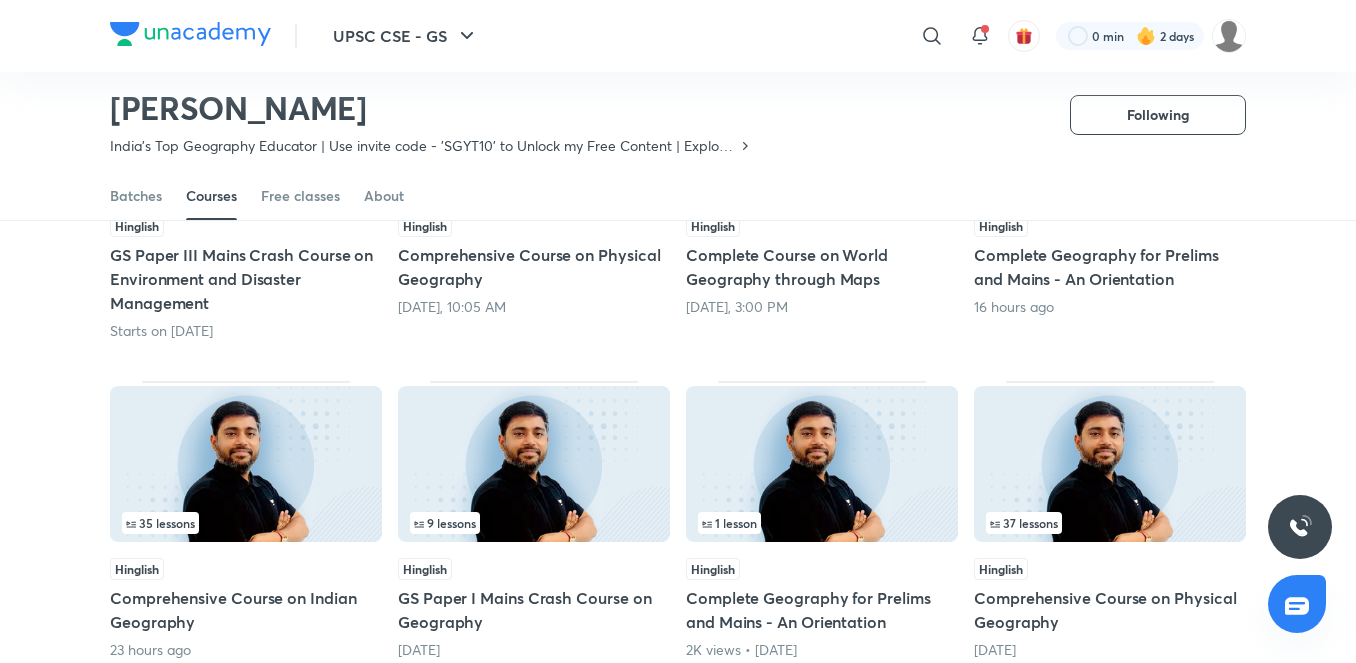 scroll, scrollTop: 367, scrollLeft: 0, axis: vertical 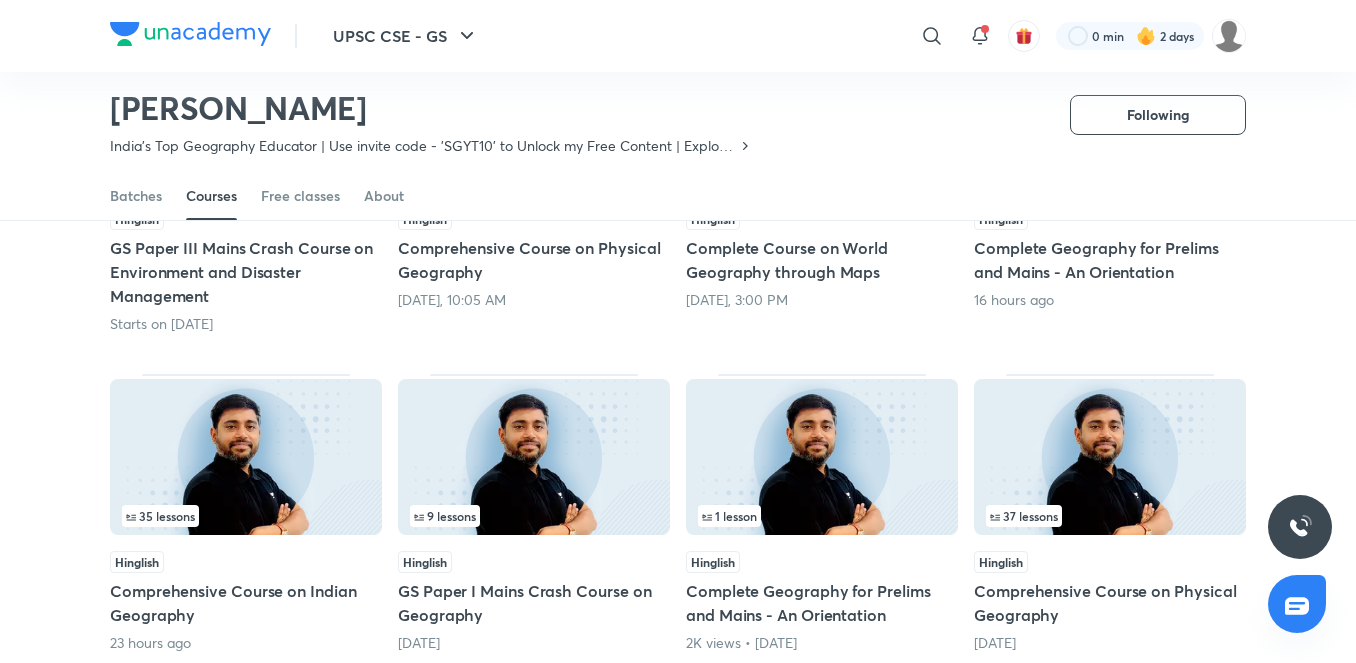 click on "35   lessons" at bounding box center [246, 516] 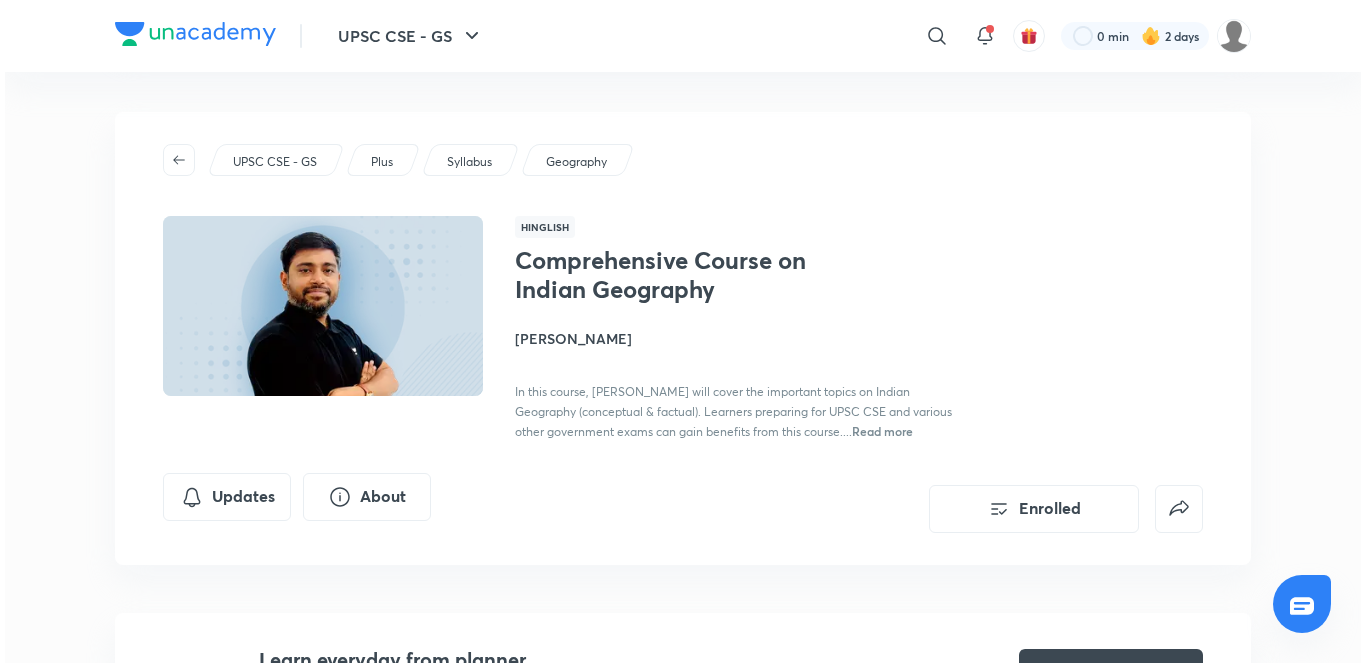 scroll, scrollTop: 280, scrollLeft: 0, axis: vertical 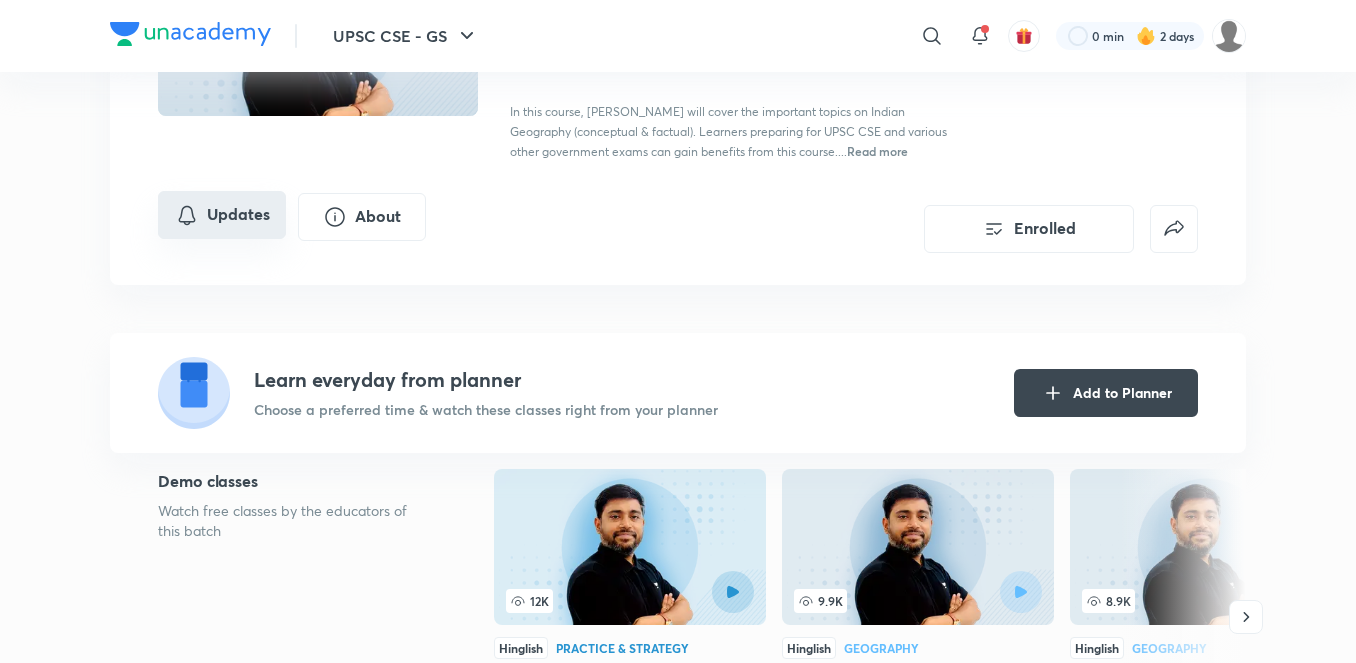 click on "Updates" at bounding box center (222, 215) 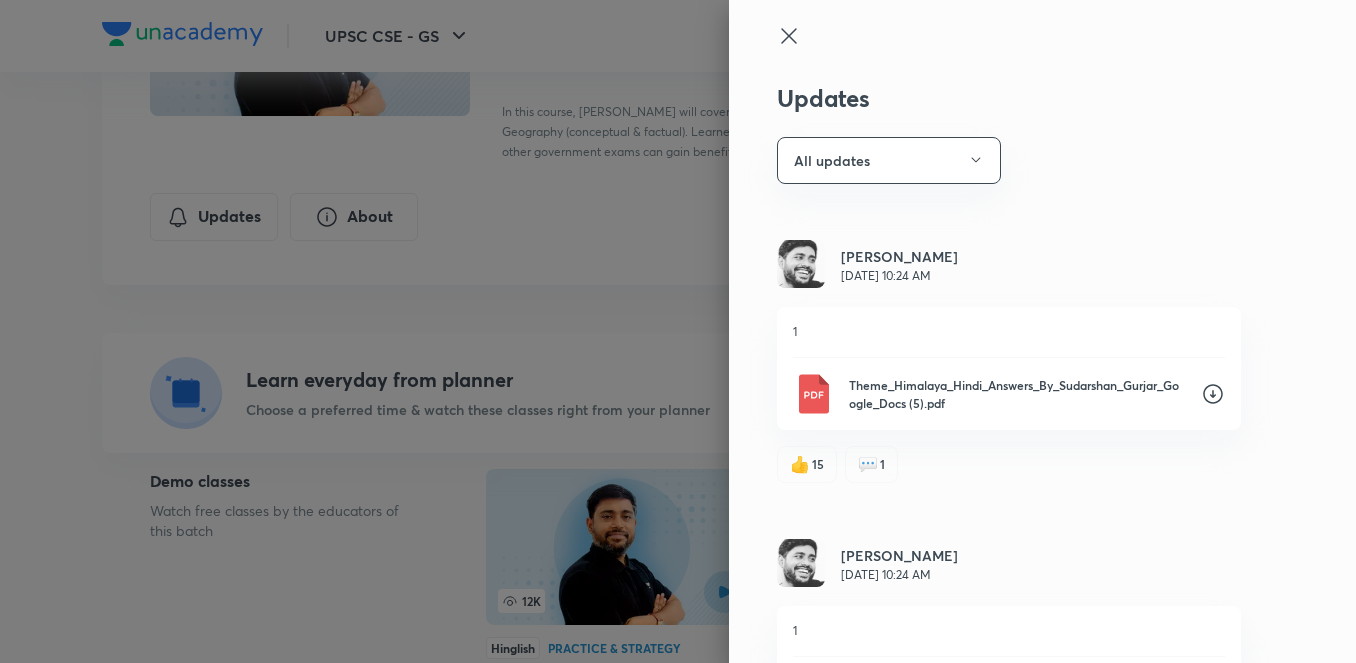 click on "Updates All updates [PERSON_NAME] [DATE] 10:24 AM 1 Theme_Himalaya_Hindi_Answers_By_Sudarshan_Gurjar_Google_Docs (5).pdf 👍 15 💬 1 [PERSON_NAME] [DATE] 10:24 AM 1 Theme_Himalaya_English_Answers_By_Sudarshan_Gujrar_Google_Docs (6).pdf 👍 8 💬 1 [PERSON_NAME] [DATE] 11:39 AM HINDI MainsanswerwritingHindiclass4-GoogleDocs1.pdf 👍 13 💬 3 [PERSON_NAME] [DATE] 11:37 AM ENGLISH Industry Final (2).pdf 👍 9 💬 3 Poll Leaderboards [DATE] 11:31 AM Extra session Lesson 32 2 [PERSON_NAME] 6 / 6 4s 1 [PERSON_NAME] 6 / 6 3s 3 [PERSON_NAME] 6 / 6 5s 4. [PERSON_NAME] - 6 / 6 5s 5. [PERSON_NAME] - 6 / 6 6s 6. [PERSON_NAME] - 6 / 6 7s 👍 1 💬 Comment Poll Leaderboards [DATE] 11:45 AM Minerals and Industrial Regions of India - III Lesson 31 2 Shiba  19 / 19 17.8s 1 [PERSON_NAME] 19 / 19 15.8s 3 [PERSON_NAME] 19 / 19 20.8s 4. Yash  - 19 / 19 21.8s 5. [PERSON_NAME] - 19 / 19 23.8s 6. [PERSON_NAME] - 19 / 19 23.8s 👍 1 💬 1 Poll Leaderboards [DATE] 11:28 AM Lesson 30 2 51 /" at bounding box center [678, 331] 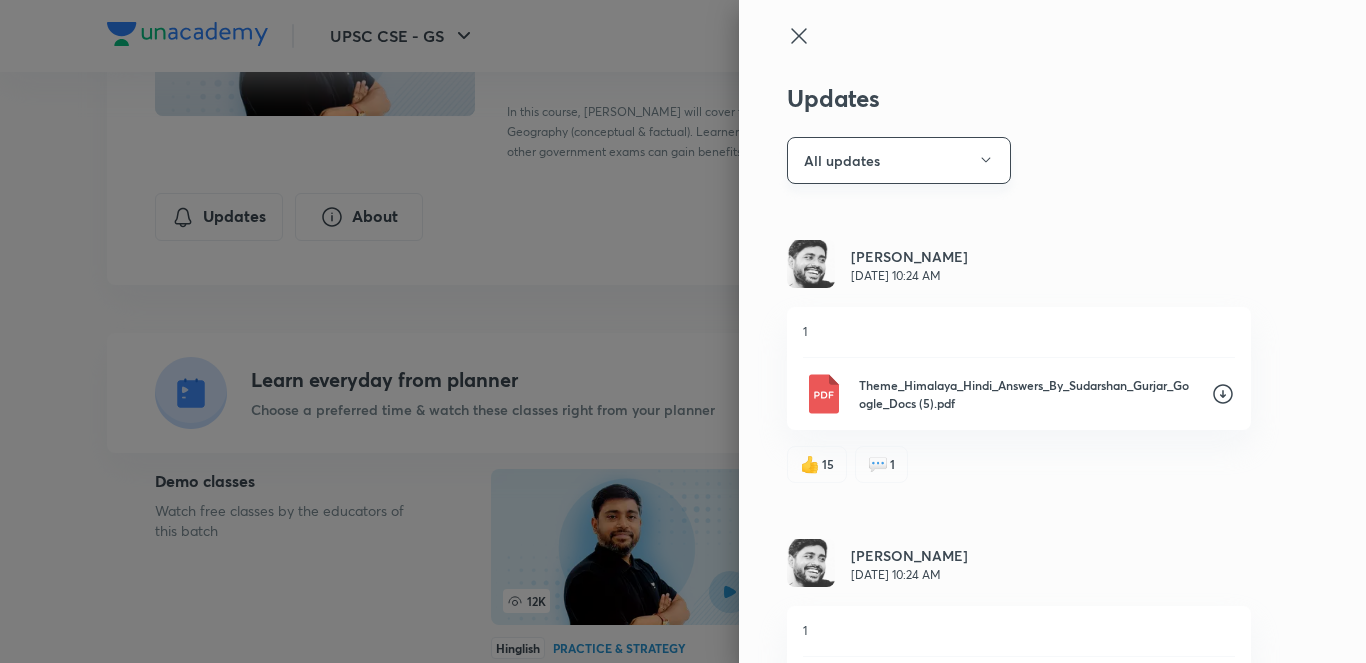 click on "All updates" at bounding box center [899, 160] 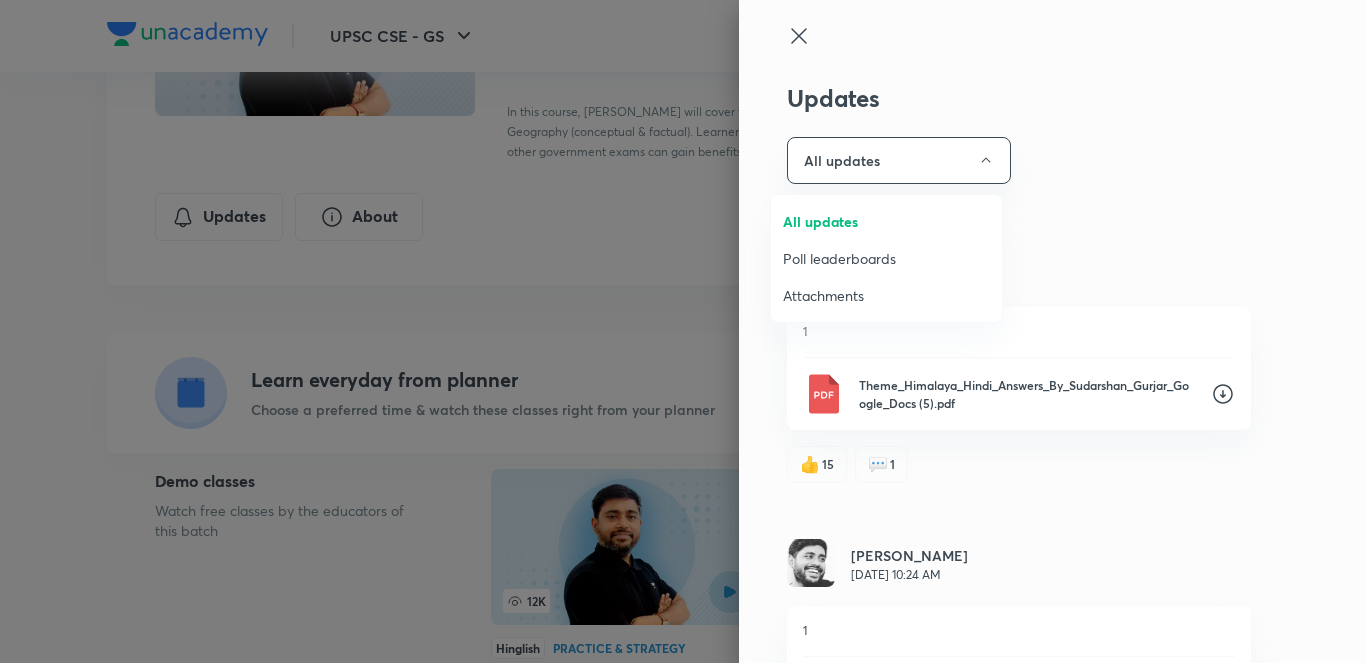 click on "Attachments" at bounding box center [886, 295] 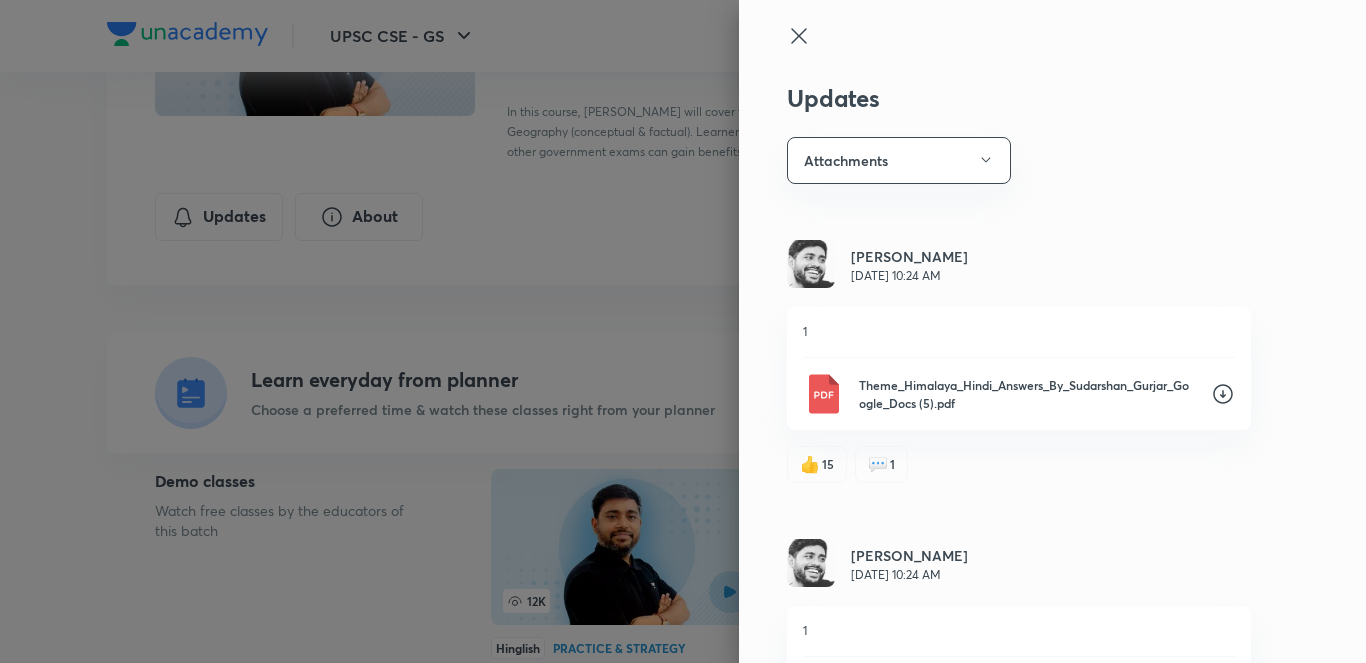 type 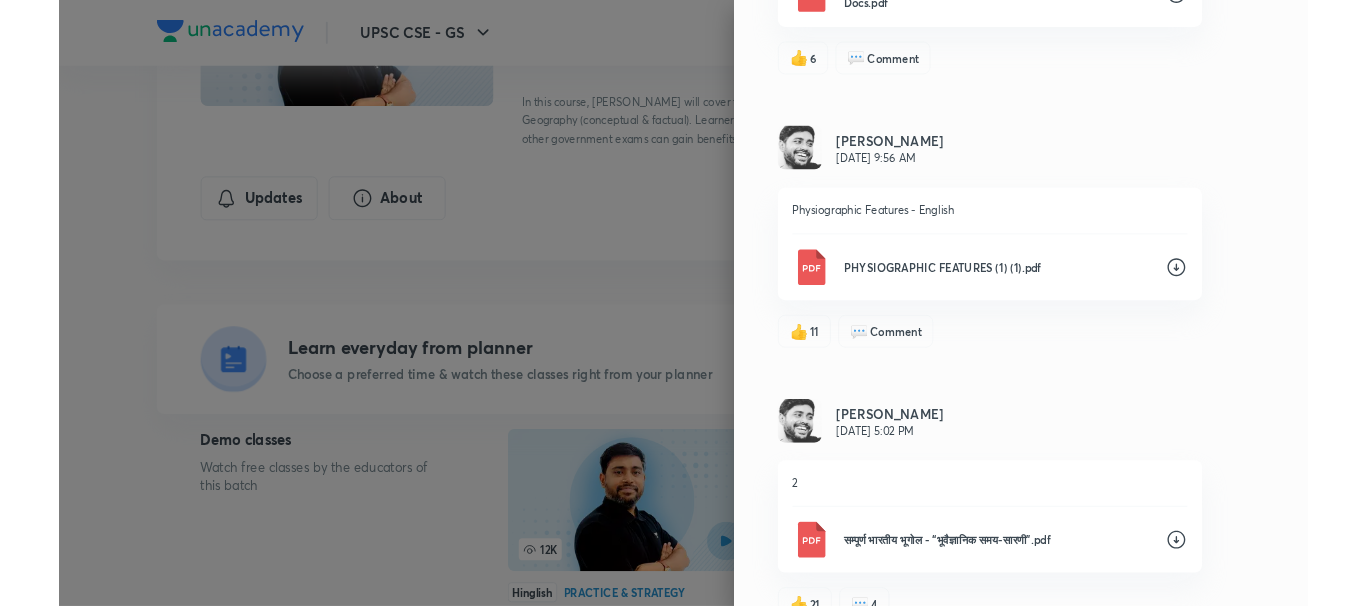 scroll, scrollTop: 2213, scrollLeft: 0, axis: vertical 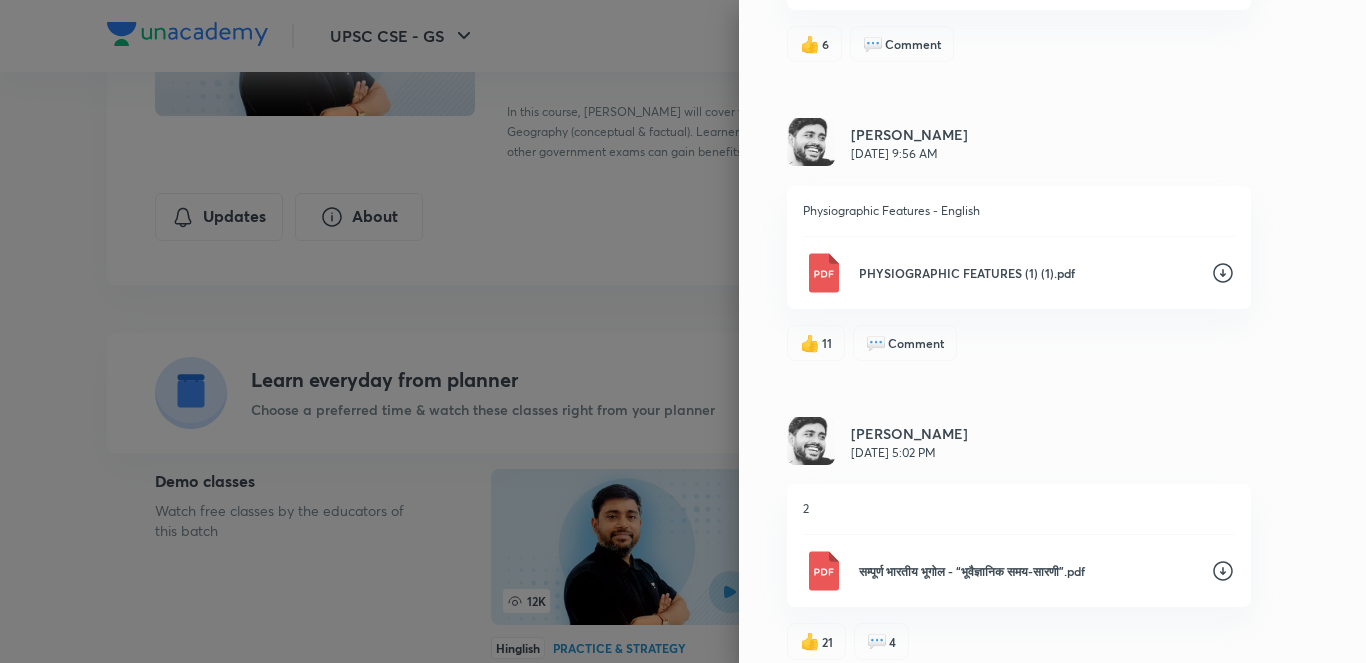 click on "Physiographic Features - English PHYSIOGRAPHIC FEATURES (1) (1).pdf" at bounding box center (1019, 247) 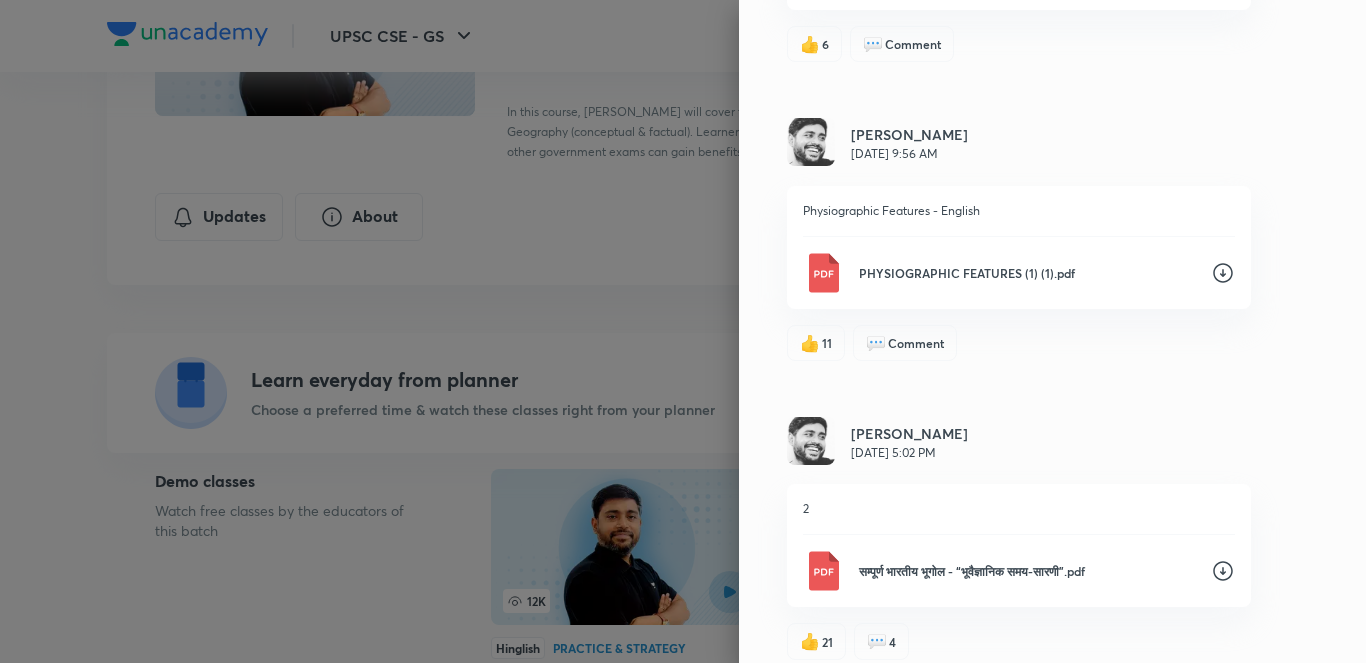 click 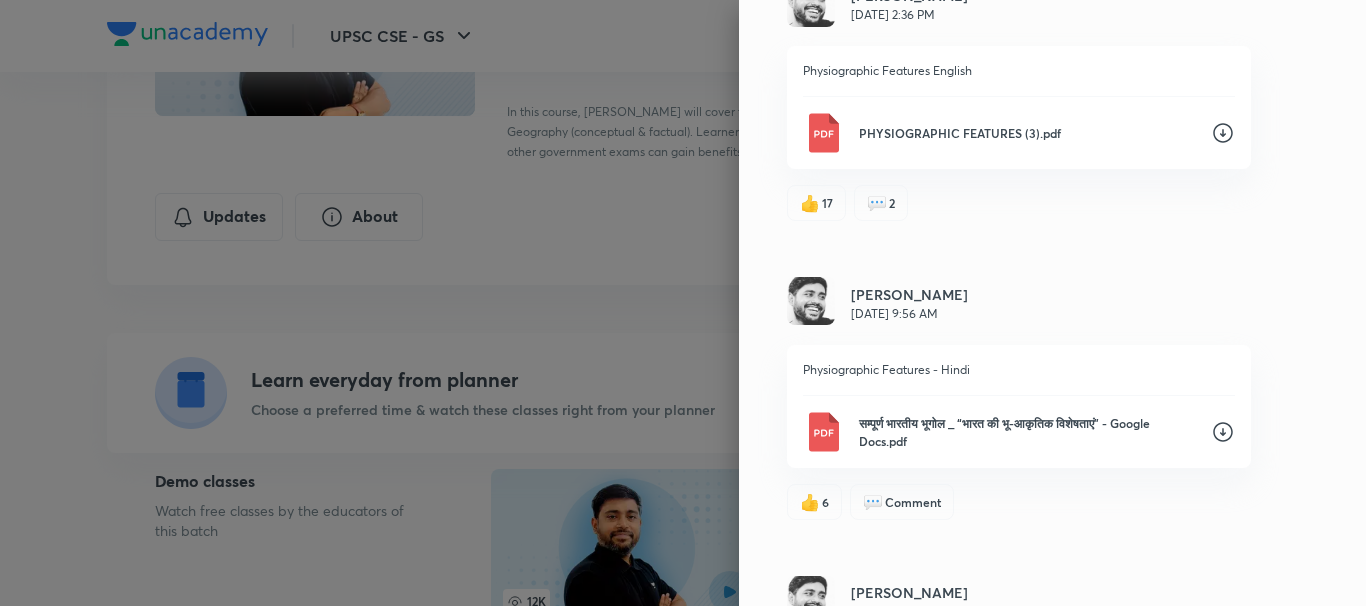 scroll, scrollTop: 1430, scrollLeft: 0, axis: vertical 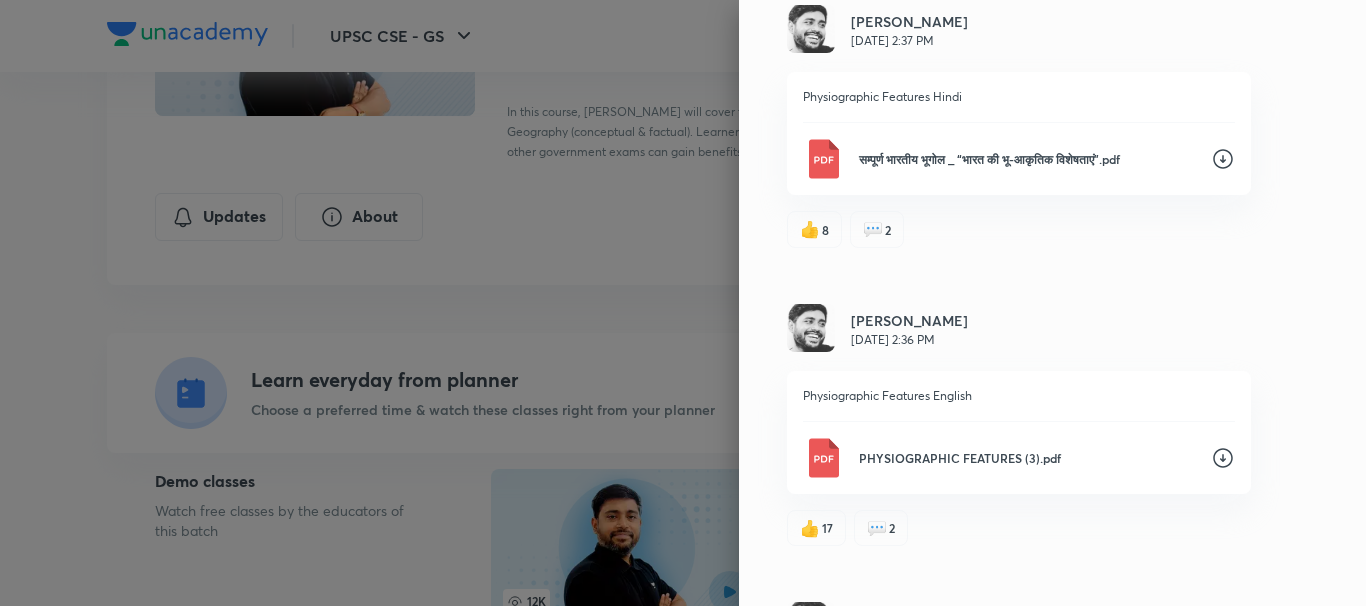 click 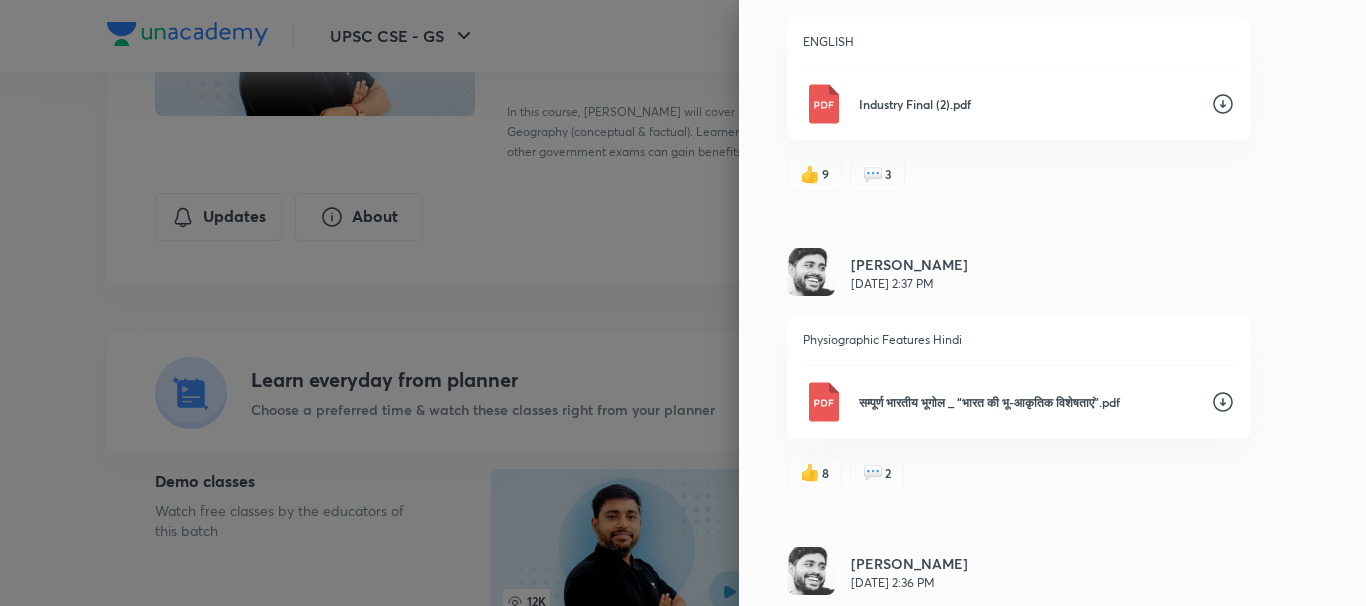 scroll, scrollTop: 1070, scrollLeft: 0, axis: vertical 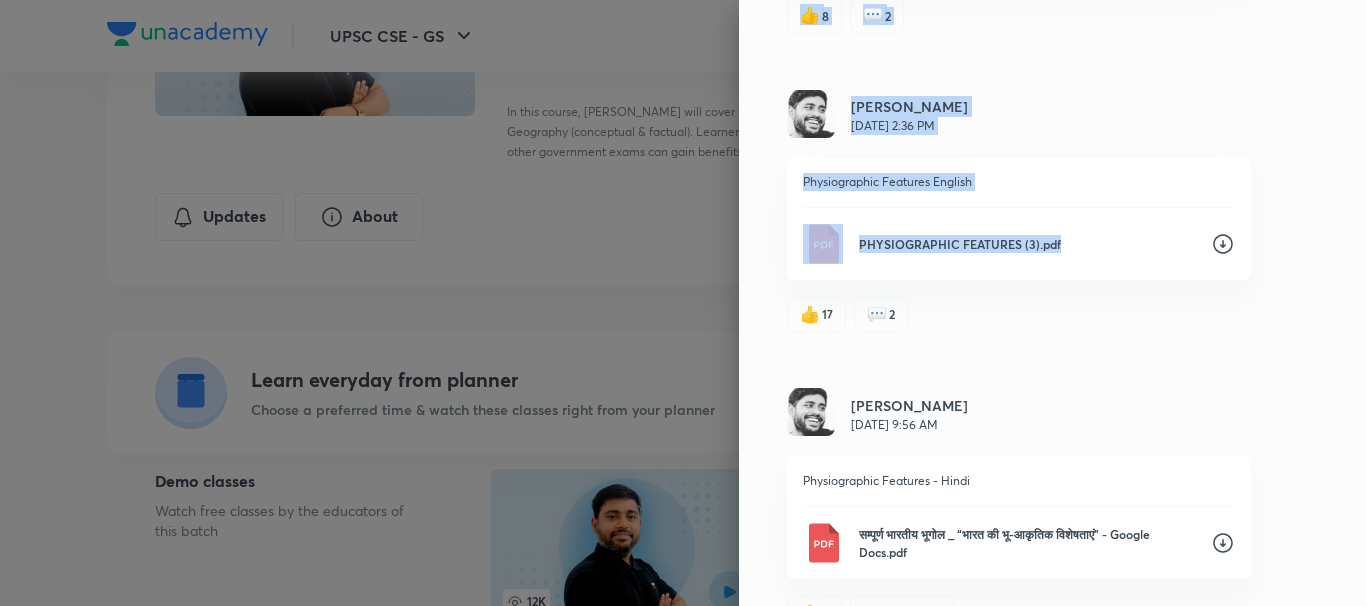 drag, startPoint x: 1218, startPoint y: 439, endPoint x: 1204, endPoint y: 240, distance: 199.49185 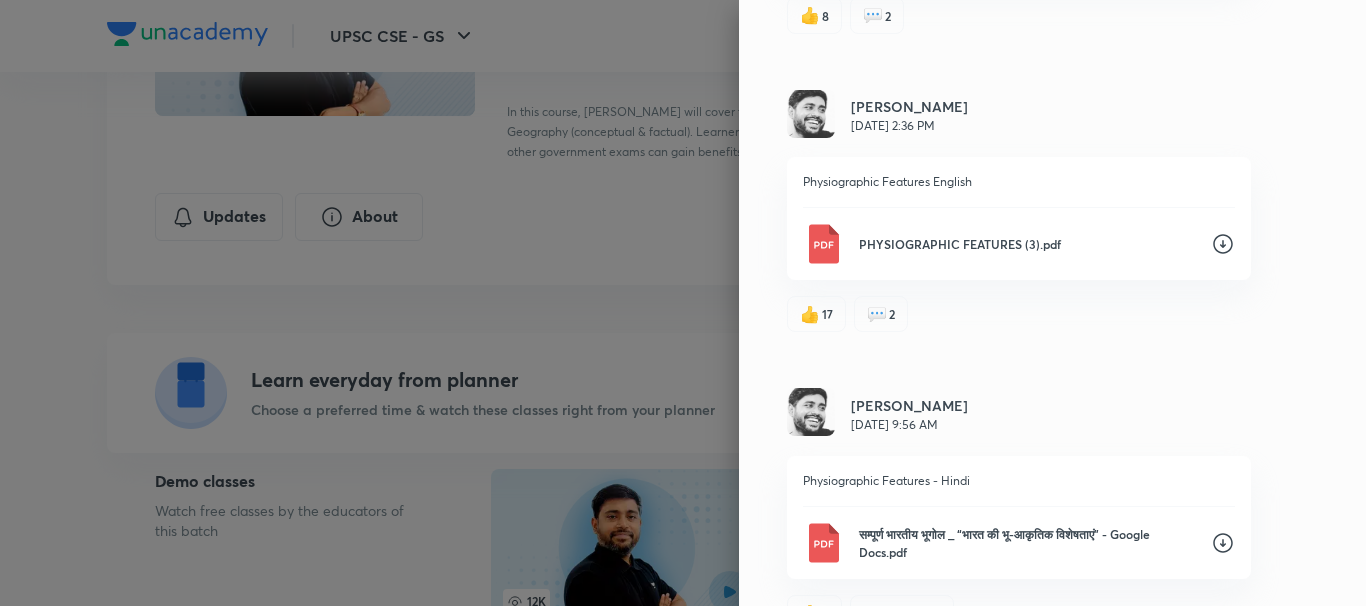 click on "Updates Attachments [PERSON_NAME] [DATE] 10:24 AM 1 Theme_Himalaya_Hindi_Answers_By_Sudarshan_Gurjar_Google_Docs (5).pdf 👍 15 💬 1 [PERSON_NAME] [DATE] 10:24 AM 1 Theme_Himalaya_English_Answers_By_Sudarshan_Gujrar_Google_Docs (6).pdf 👍 8 💬 1 [PERSON_NAME] [DATE] 11:39 AM HINDI MainsanswerwritingHindiclass4-GoogleDocs1.pdf 👍 13 💬 3 [PERSON_NAME] [DATE] 11:37 AM ENGLISH Industry Final (2).pdf 👍 9 💬 3 [PERSON_NAME] [DATE] 2:37 PM Physiographic Features Hindi सम्पूर्ण भारतीय भूगोल _ “भारत की भू-आकृतिक विशेषताएं”.pdf 👍 8 💬 2 [PERSON_NAME] [DATE] 2:36 PM Physiographic Features English PHYSIOGRAPHIC FEATURES (3).pdf 👍 17 💬 2 [PERSON_NAME] [DATE] 9:56 AM Physiographic Features - Hindi सम्पूर्ण भारतीय भूगोल _ “भारत की भू-आकृतिक विशेषताएं” - Google Docs.pdf 👍 6 💬 Comment 👍 11 2 4" at bounding box center [1052, 303] 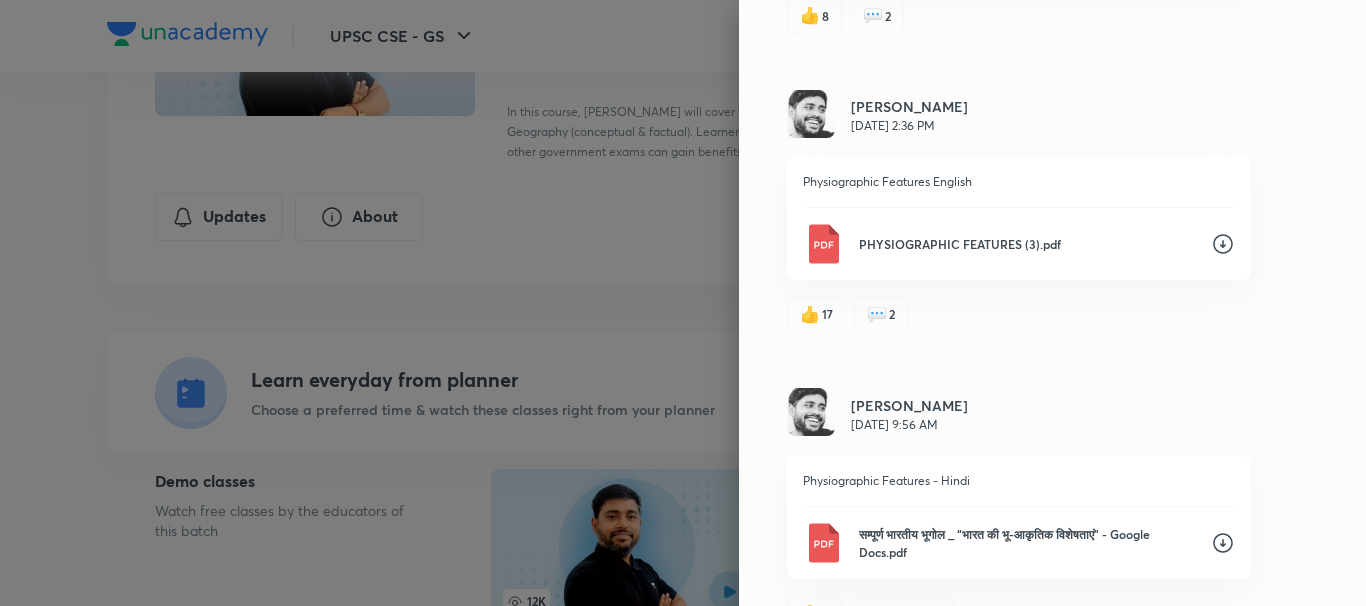 click on "Updates Attachments [PERSON_NAME] [DATE] 10:24 AM 1 Theme_Himalaya_Hindi_Answers_By_Sudarshan_Gurjar_Google_Docs (5).pdf 👍 15 💬 1 [PERSON_NAME] [DATE] 10:24 AM 1 Theme_Himalaya_English_Answers_By_Sudarshan_Gujrar_Google_Docs (6).pdf 👍 8 💬 1 [PERSON_NAME] [DATE] 11:39 AM HINDI MainsanswerwritingHindiclass4-GoogleDocs1.pdf 👍 13 💬 3 [PERSON_NAME] [DATE] 11:37 AM ENGLISH Industry Final (2).pdf 👍 9 💬 3 [PERSON_NAME] [DATE] 2:37 PM Physiographic Features Hindi सम्पूर्ण भारतीय भूगोल _ “भारत की भू-आकृतिक विशेषताएं”.pdf 👍 8 💬 2 [PERSON_NAME] [DATE] 2:36 PM Physiographic Features English PHYSIOGRAPHIC FEATURES (3).pdf 👍 17 💬 2 [PERSON_NAME] [DATE] 9:56 AM Physiographic Features - Hindi सम्पूर्ण भारतीय भूगोल _ “भारत की भू-आकृतिक विशेषताएं” - Google Docs.pdf 👍 6 💬 Comment 👍 11 2 4" at bounding box center (1052, 303) 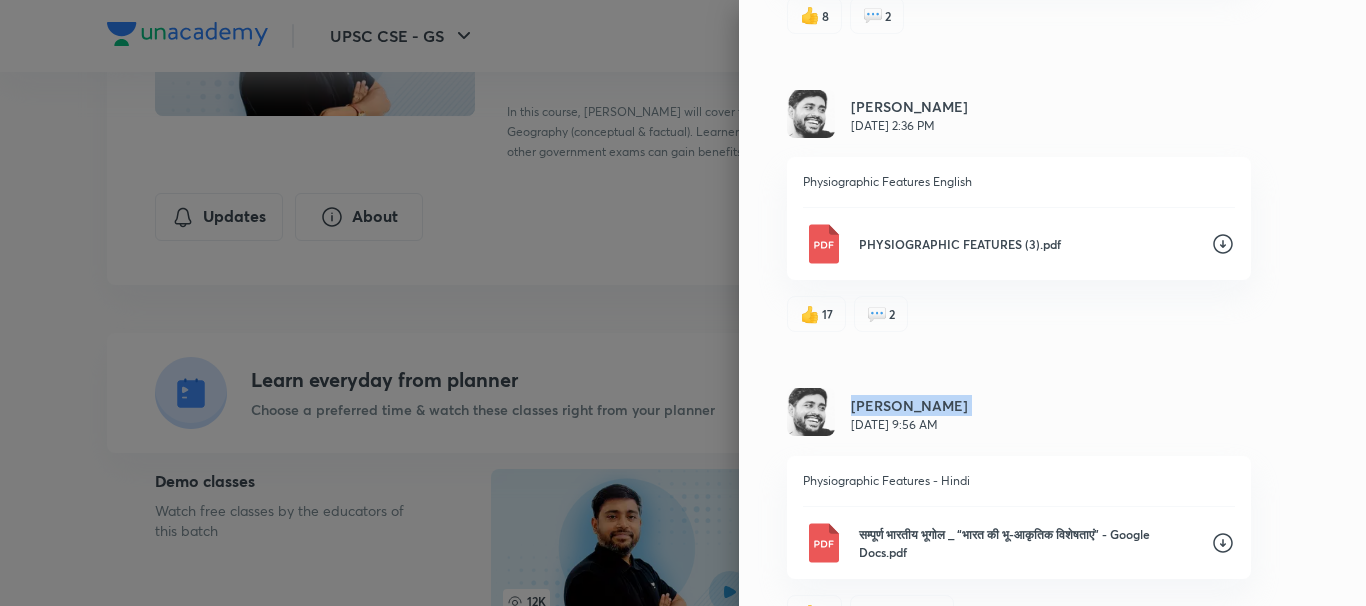 click on "Updates Attachments [PERSON_NAME] [DATE] 10:24 AM 1 Theme_Himalaya_Hindi_Answers_By_Sudarshan_Gurjar_Google_Docs (5).pdf 👍 15 💬 1 [PERSON_NAME] [DATE] 10:24 AM 1 Theme_Himalaya_English_Answers_By_Sudarshan_Gujrar_Google_Docs (6).pdf 👍 8 💬 1 [PERSON_NAME] [DATE] 11:39 AM HINDI MainsanswerwritingHindiclass4-GoogleDocs1.pdf 👍 13 💬 3 [PERSON_NAME] [DATE] 11:37 AM ENGLISH Industry Final (2).pdf 👍 9 💬 3 [PERSON_NAME] [DATE] 2:37 PM Physiographic Features Hindi सम्पूर्ण भारतीय भूगोल _ “भारत की भू-आकृतिक विशेषताएं”.pdf 👍 8 💬 2 [PERSON_NAME] [DATE] 2:36 PM Physiographic Features English PHYSIOGRAPHIC FEATURES (3).pdf 👍 17 💬 2 [PERSON_NAME] [DATE] 9:56 AM Physiographic Features - Hindi सम्पूर्ण भारतीय भूगोल _ “भारत की भू-आकृतिक विशेषताएं” - Google Docs.pdf 👍 6 💬 Comment 👍 11 2 4" at bounding box center (1052, 303) 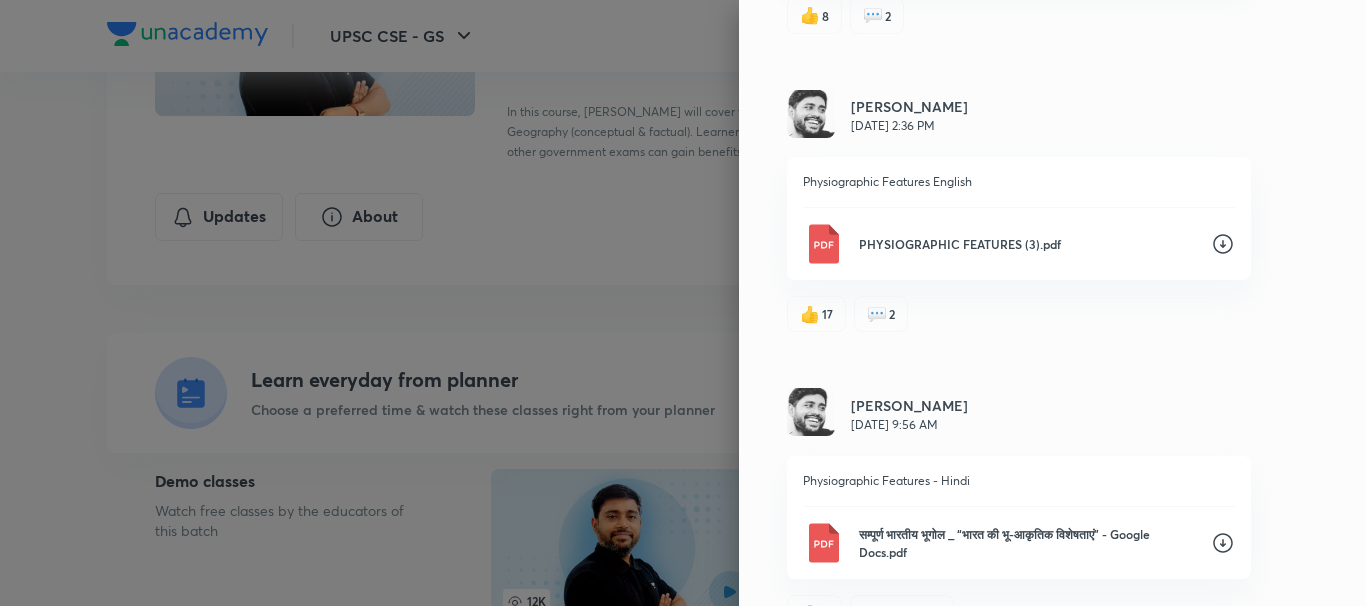 click 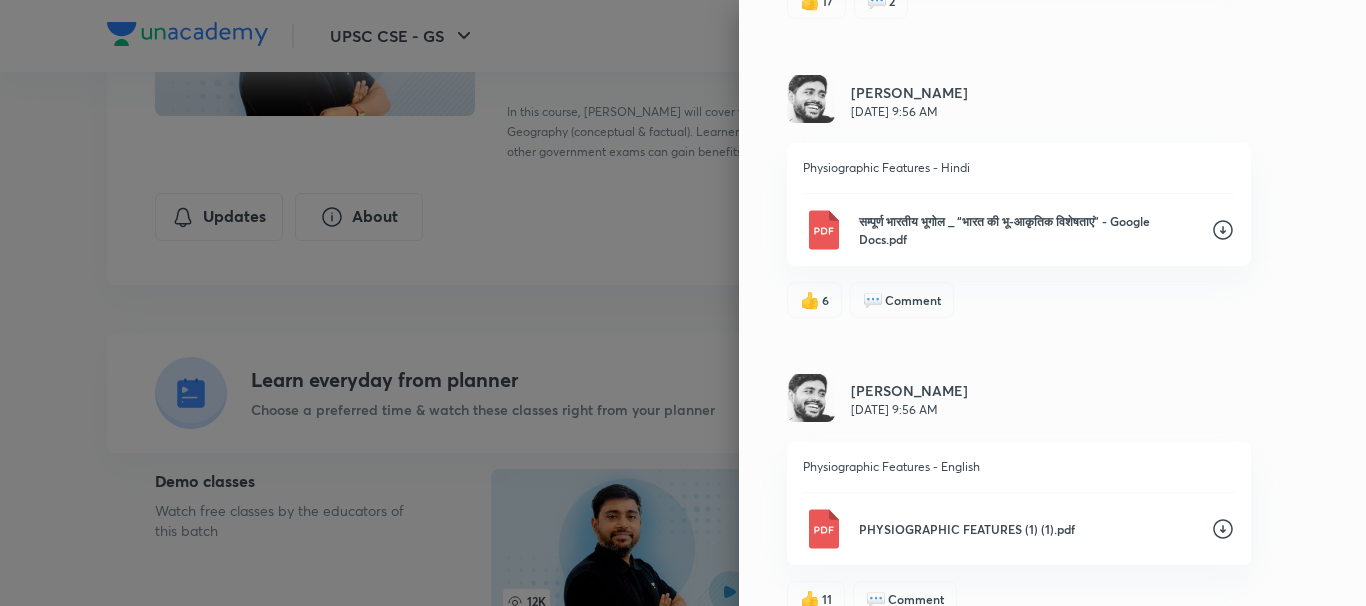 scroll, scrollTop: 1960, scrollLeft: 0, axis: vertical 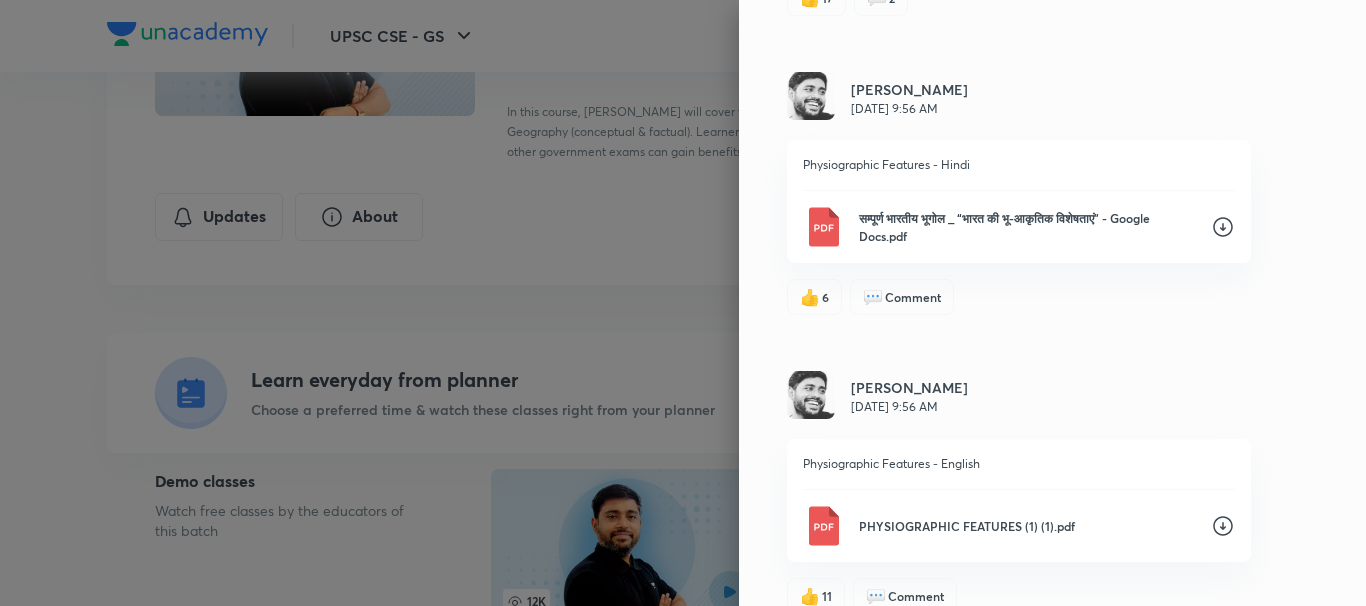 click 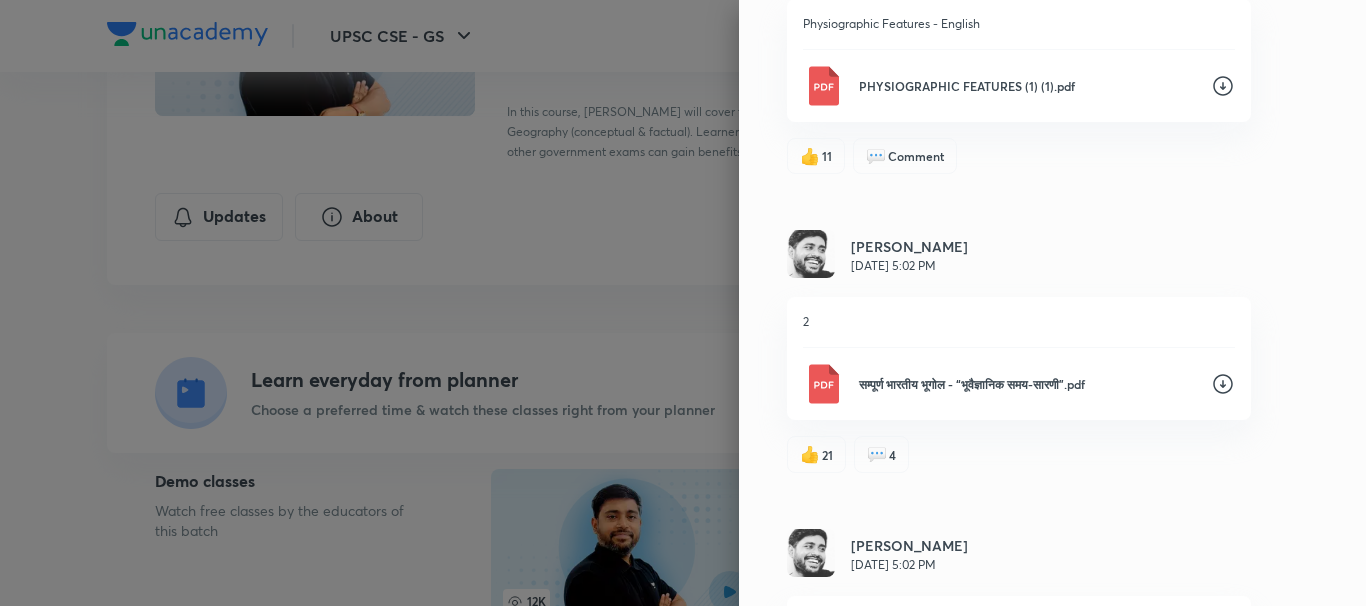 scroll, scrollTop: 2590, scrollLeft: 0, axis: vertical 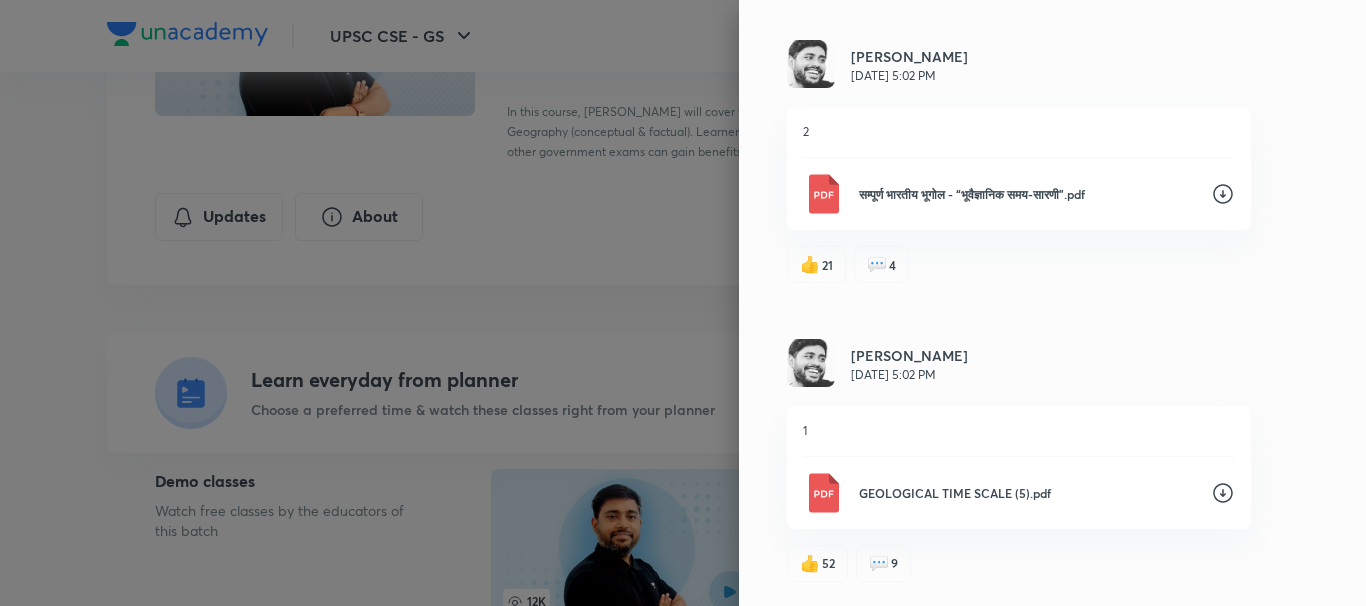 click on "Updates Attachments [PERSON_NAME] [DATE] 10:24 AM 1 Theme_Himalaya_Hindi_Answers_By_Sudarshan_Gurjar_Google_Docs (5).pdf 👍 15 💬 1 [PERSON_NAME] [DATE] 10:24 AM 1 Theme_Himalaya_English_Answers_By_Sudarshan_Gujrar_Google_Docs (6).pdf 👍 8 💬 1 [PERSON_NAME] [DATE] 11:39 AM HINDI MainsanswerwritingHindiclass4-GoogleDocs1.pdf 👍 13 💬 3 [PERSON_NAME] [DATE] 11:37 AM ENGLISH Industry Final (2).pdf 👍 9 💬 3 [PERSON_NAME] [DATE] 2:37 PM Physiographic Features Hindi सम्पूर्ण भारतीय भूगोल _ “भारत की भू-आकृतिक विशेषताएं”.pdf 👍 8 💬 2 [PERSON_NAME] [DATE] 2:36 PM Physiographic Features English PHYSIOGRAPHIC FEATURES (3).pdf 👍 17 💬 2 [PERSON_NAME] [DATE] 9:56 AM Physiographic Features - Hindi सम्पूर्ण भारतीय भूगोल _ “भारत की भू-आकृतिक विशेषताएं” - Google Docs.pdf 👍 6 💬 Comment 👍 11 2 4" at bounding box center [1052, 303] 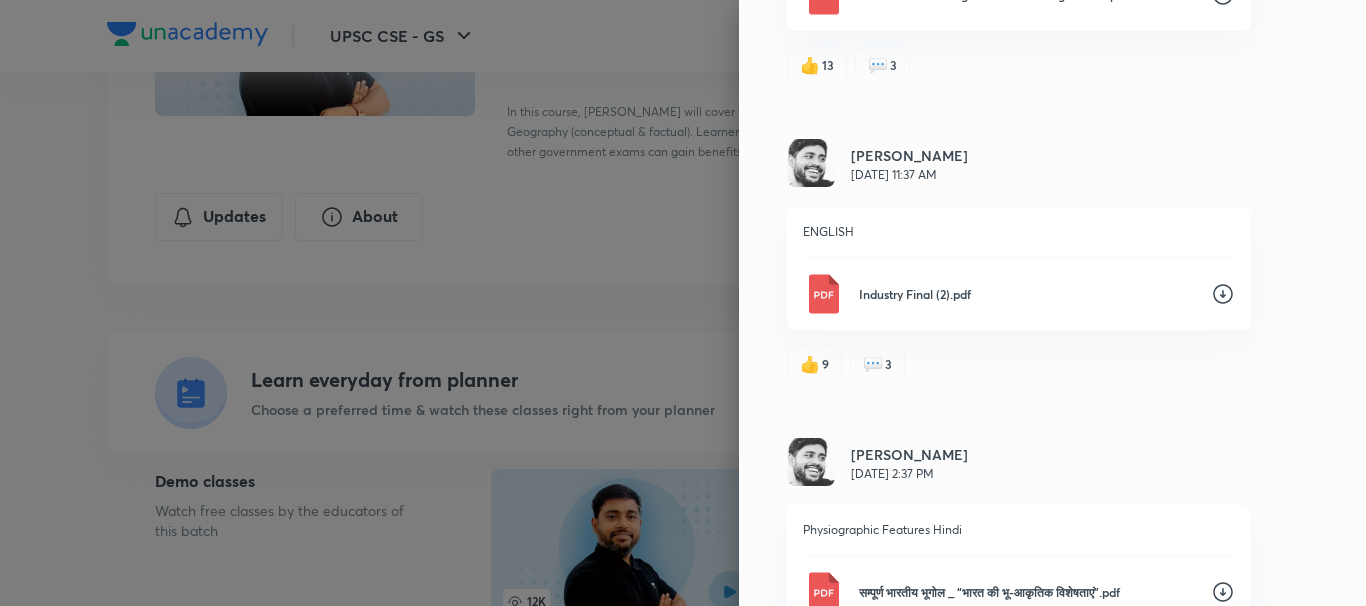 scroll, scrollTop: 990, scrollLeft: 0, axis: vertical 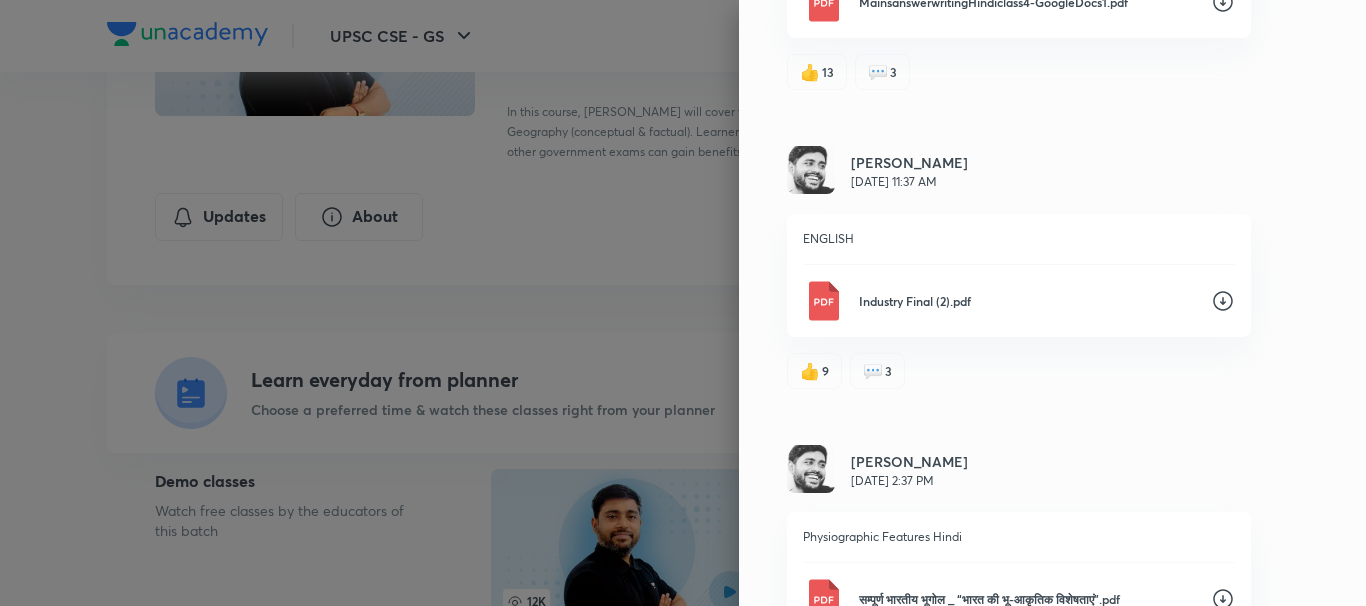 click 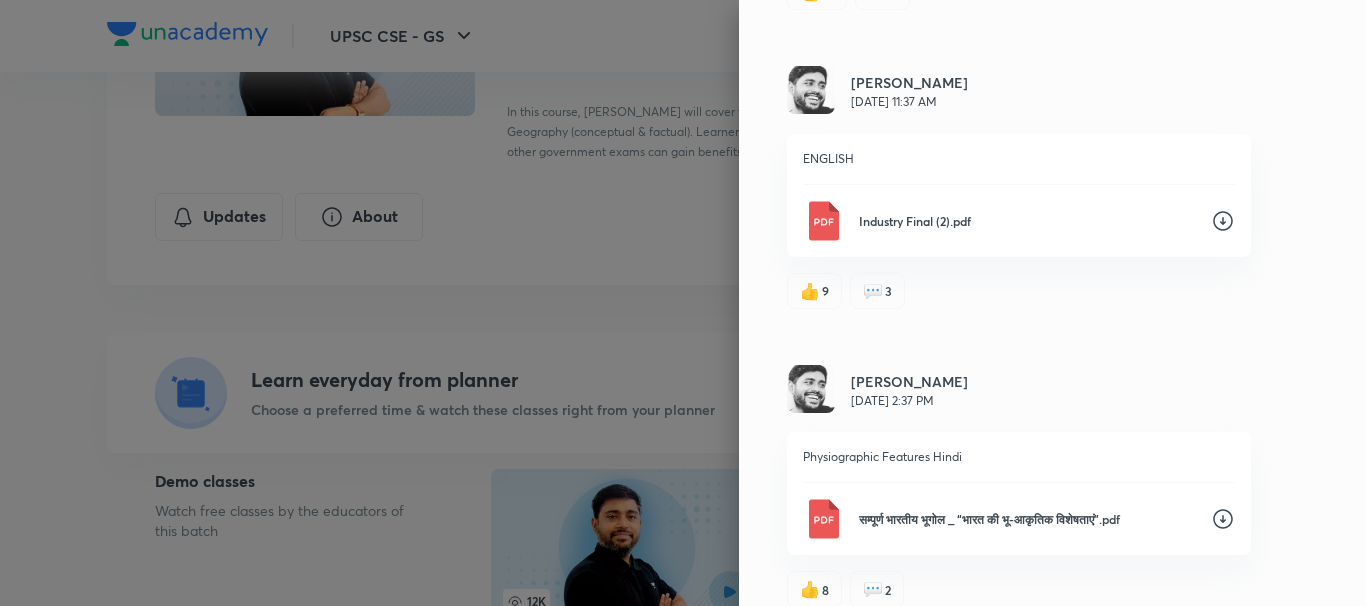 scroll, scrollTop: 1110, scrollLeft: 0, axis: vertical 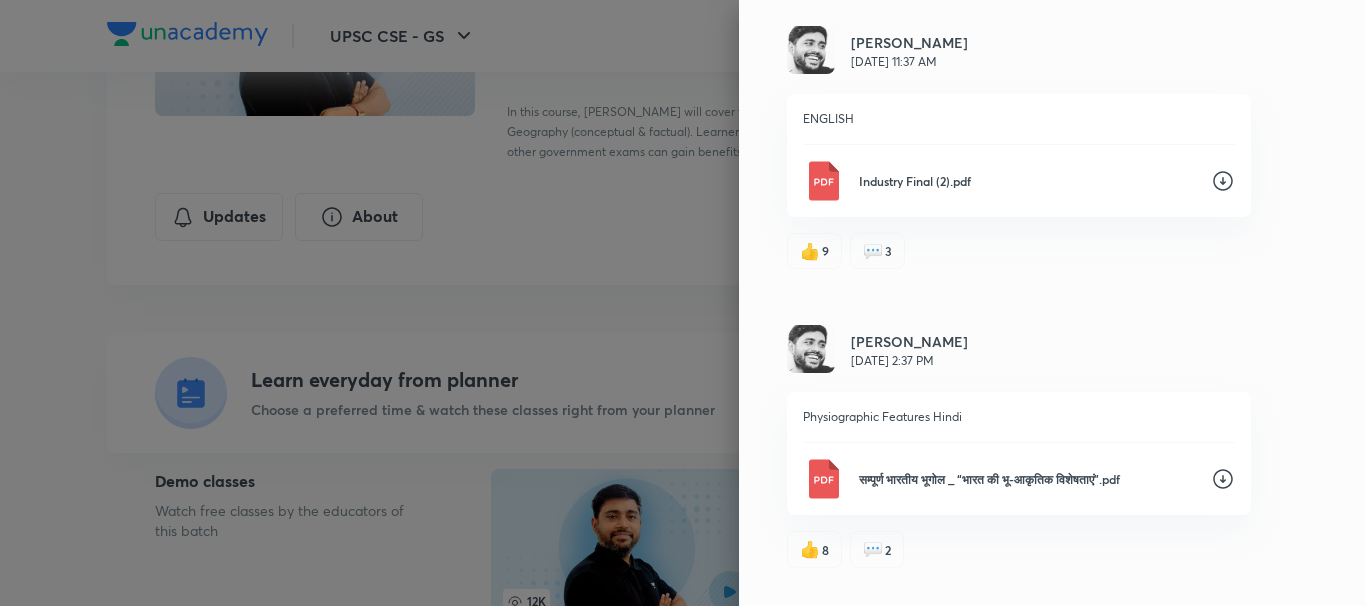 click at bounding box center [683, 303] 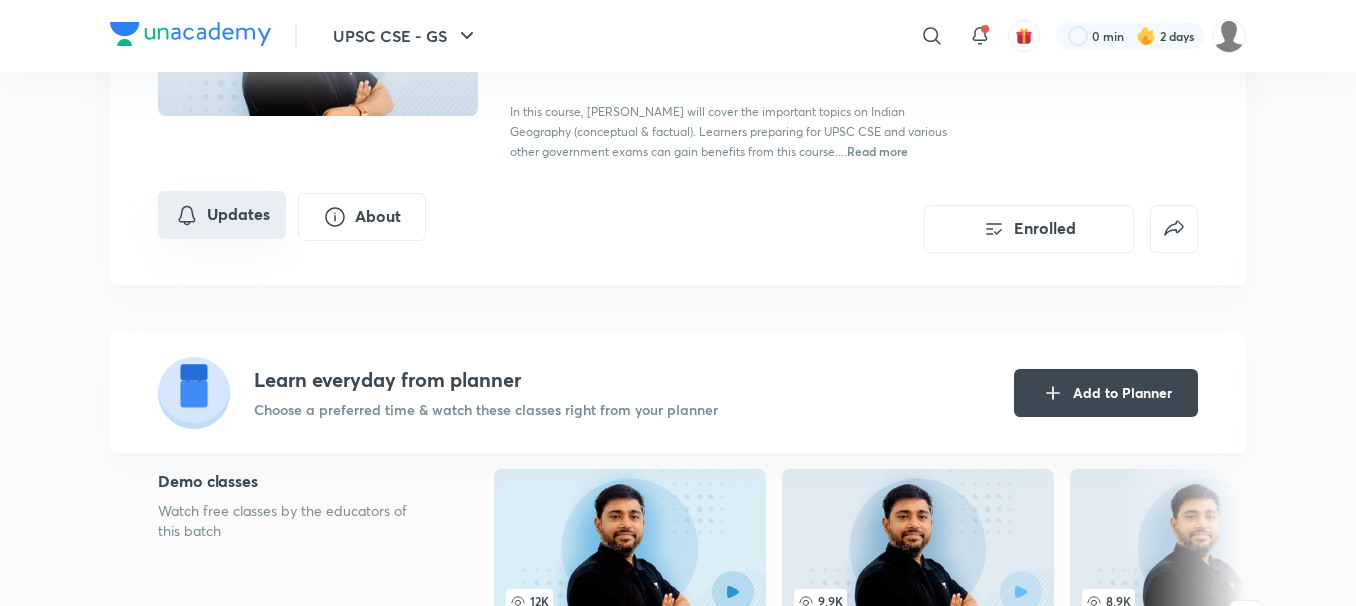 click on "Updates" at bounding box center (222, 215) 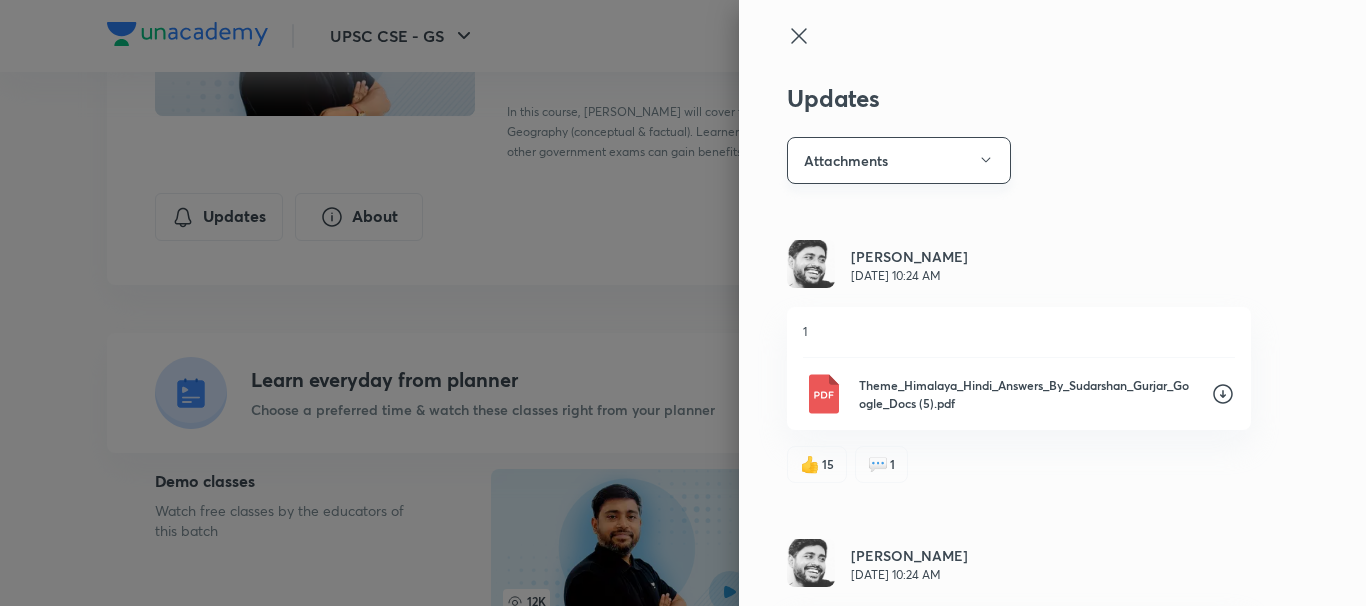 click on "Attachments" at bounding box center (899, 160) 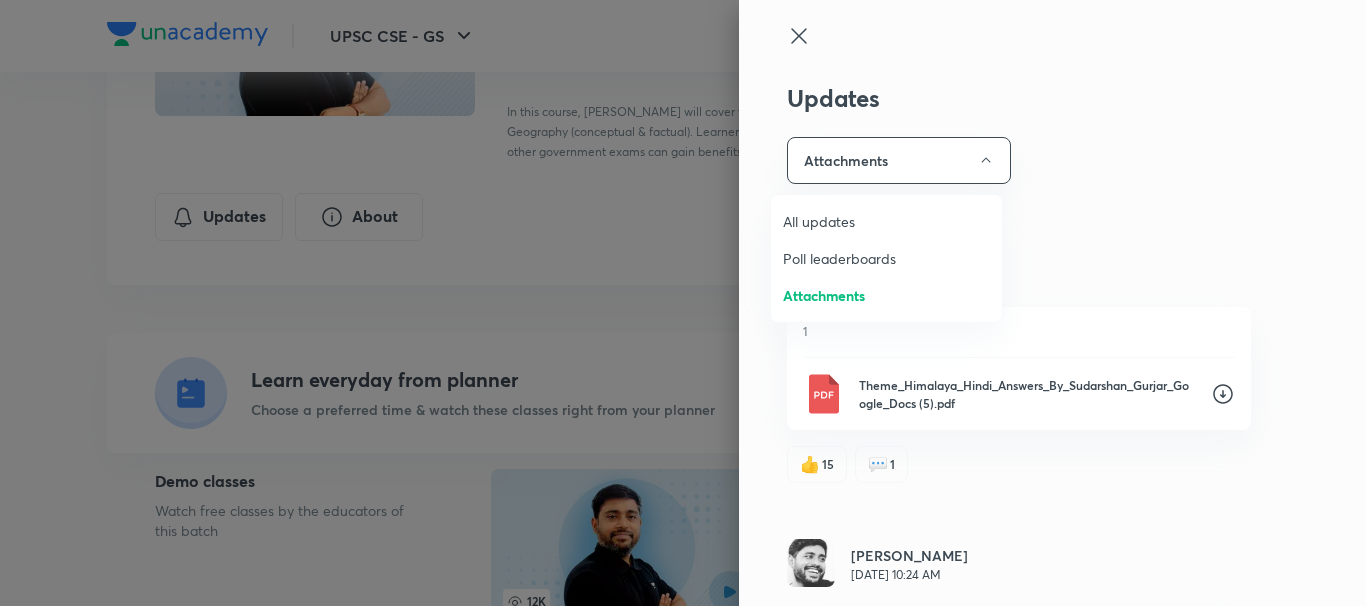 click on "All updates" at bounding box center (886, 221) 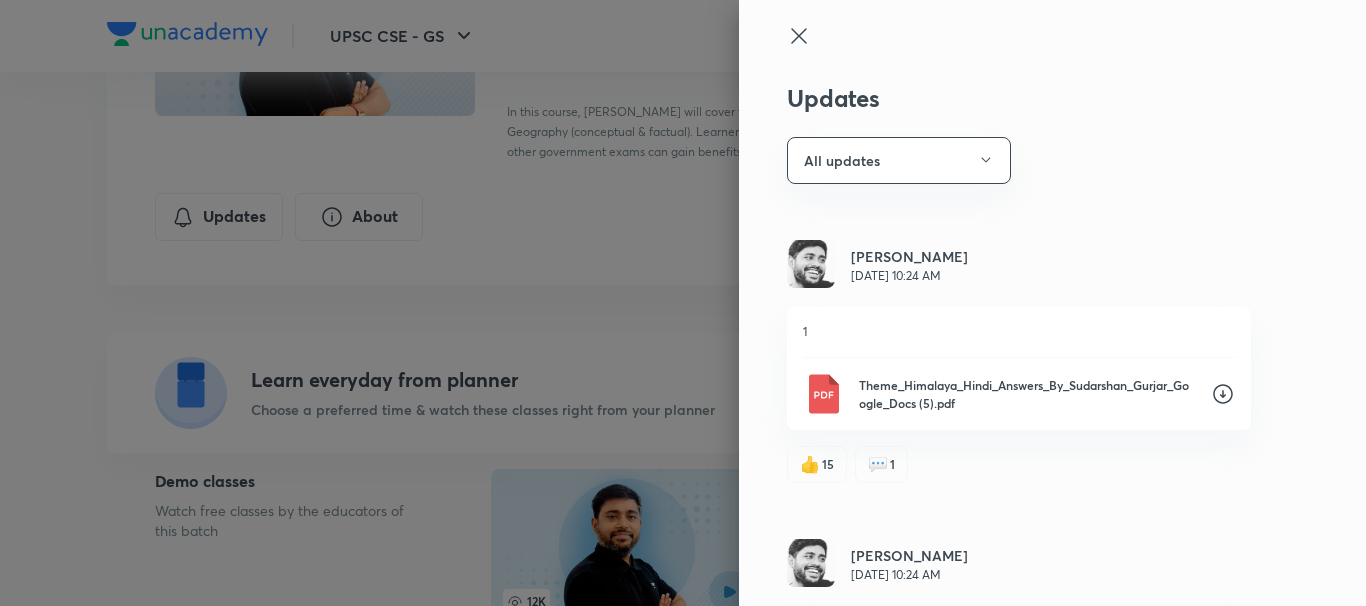 type 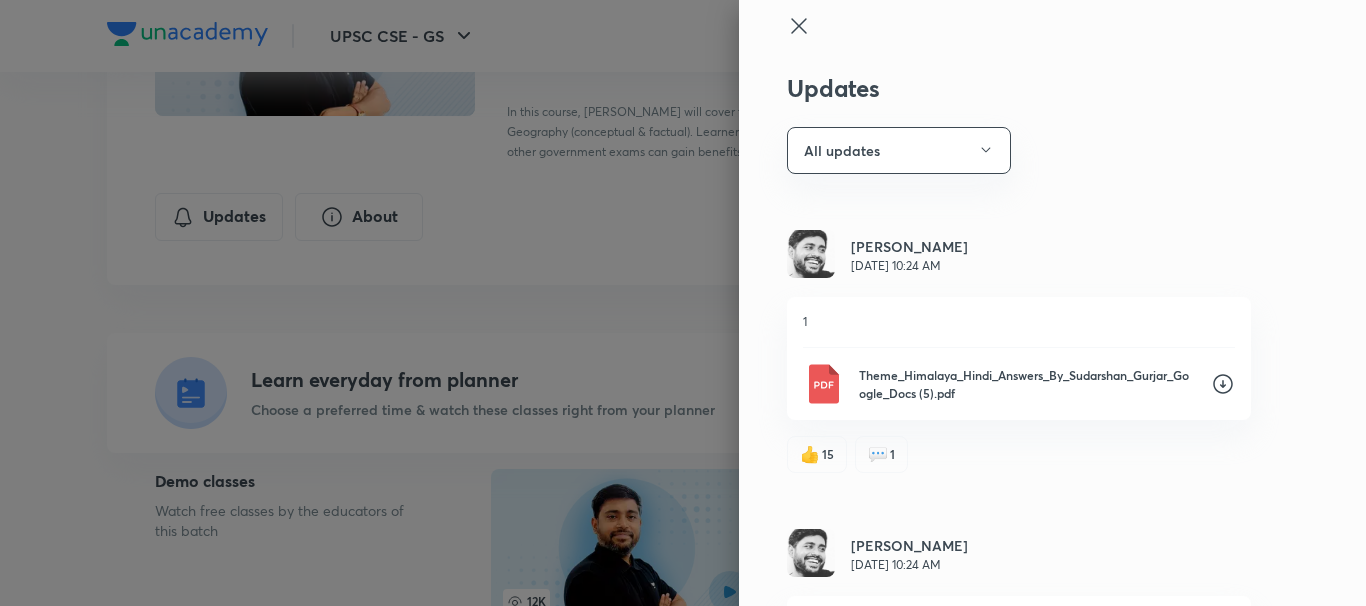 scroll, scrollTop: 0, scrollLeft: 0, axis: both 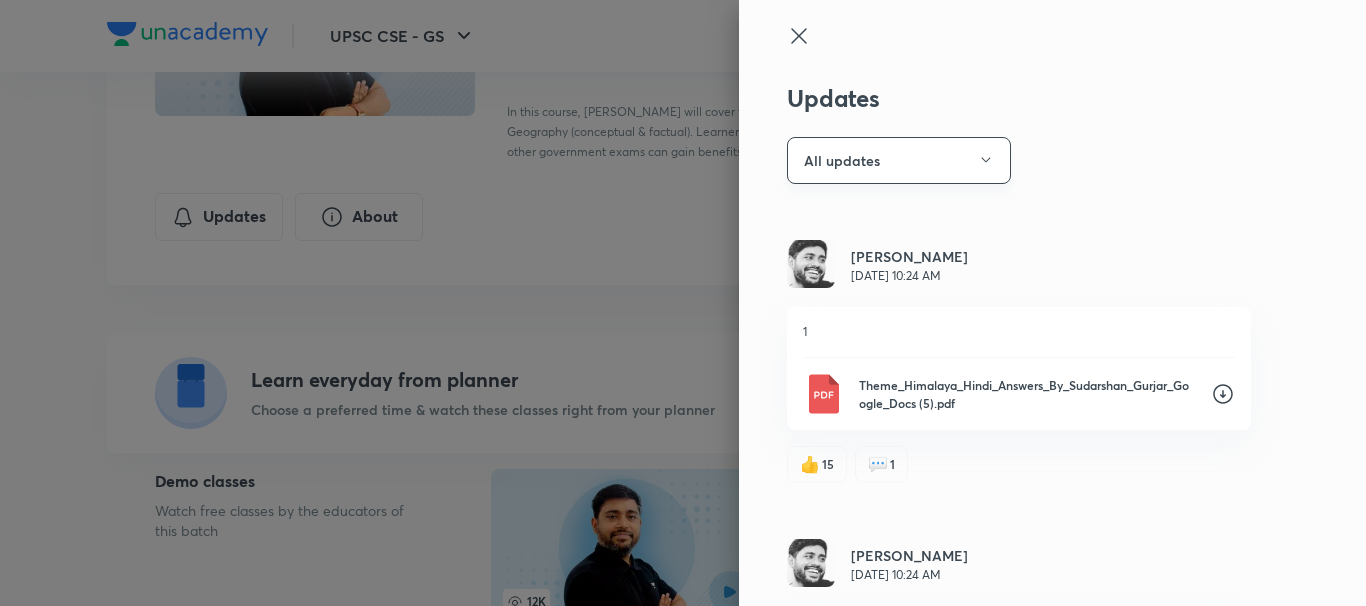 click on "All updates" at bounding box center [899, 160] 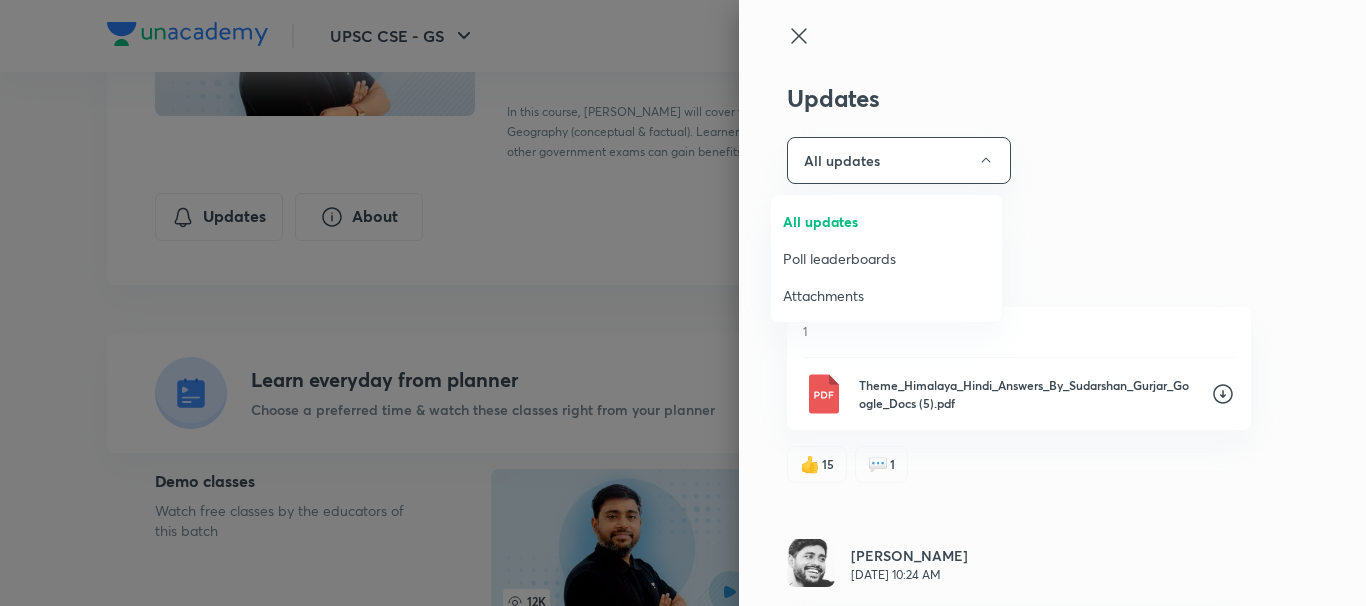 click on "Attachments" at bounding box center [886, 295] 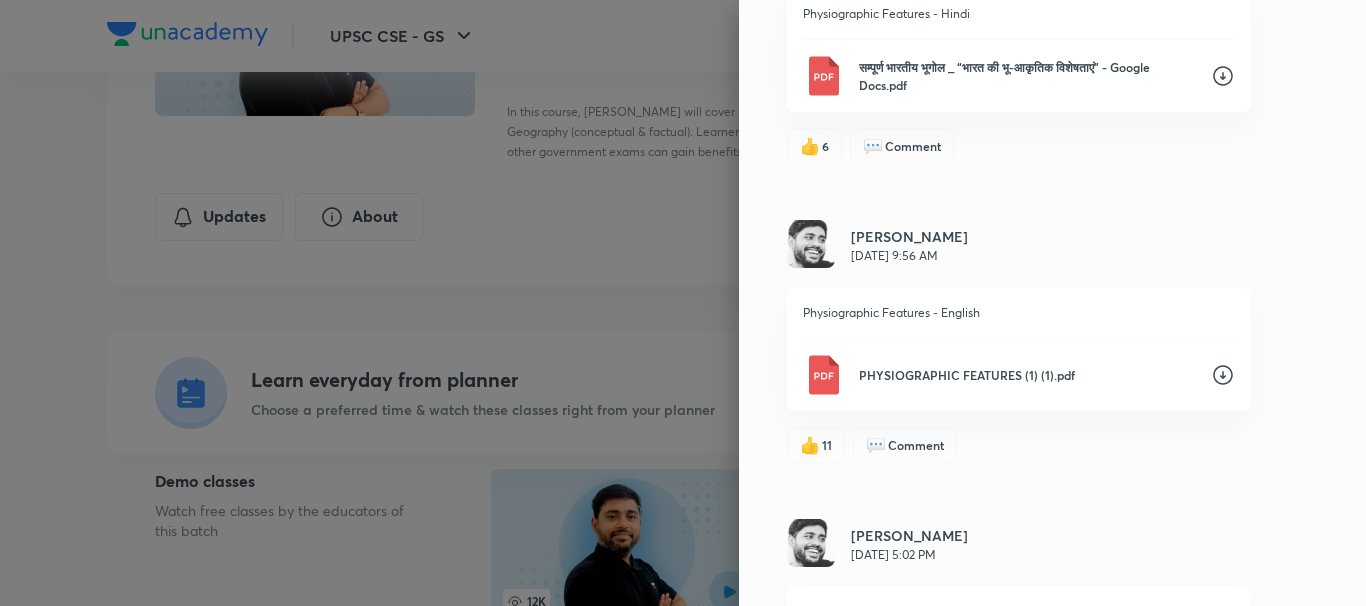scroll, scrollTop: 2110, scrollLeft: 0, axis: vertical 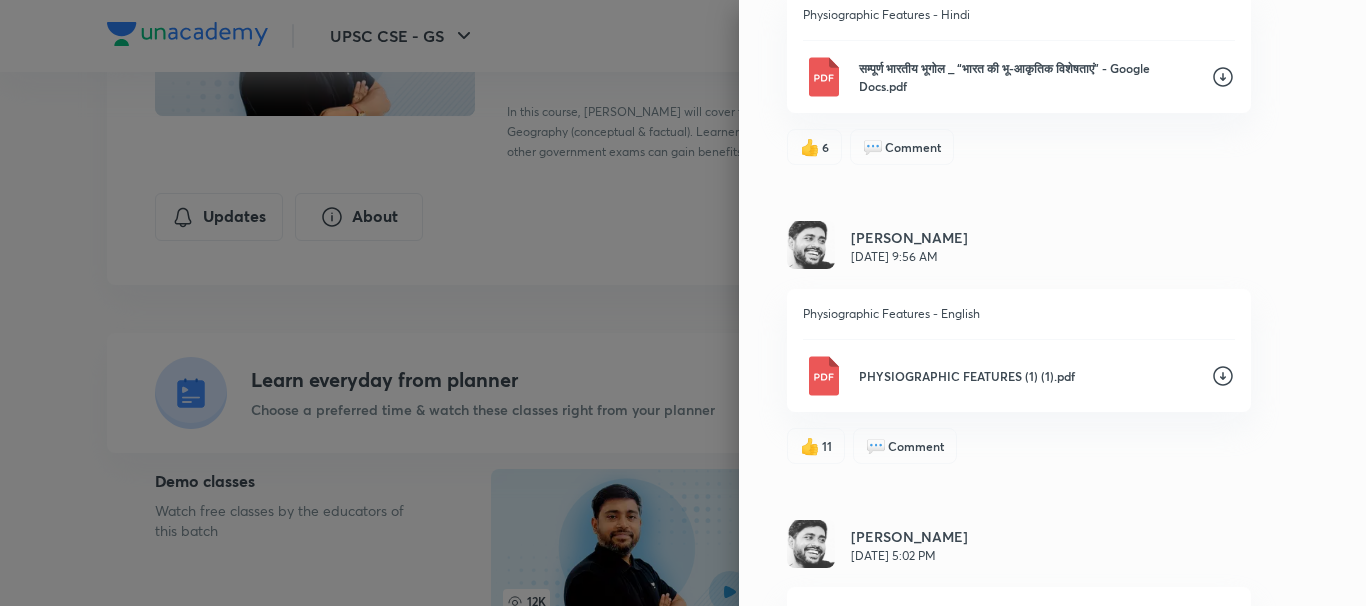 click 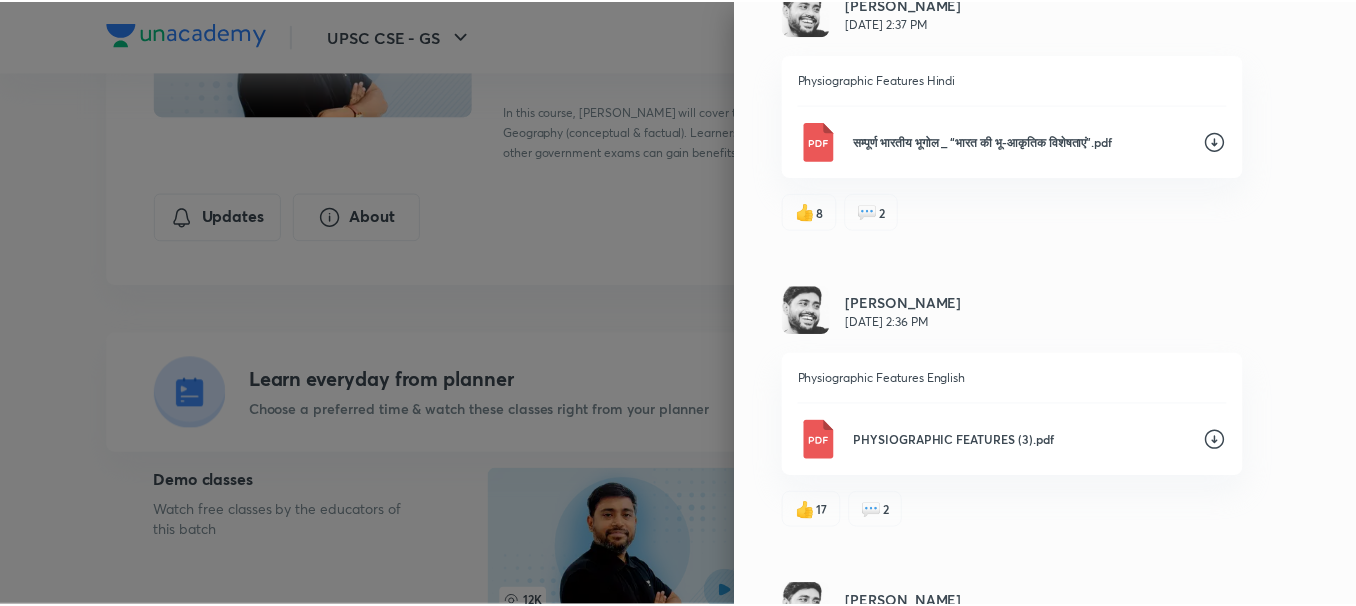 scroll, scrollTop: 1350, scrollLeft: 0, axis: vertical 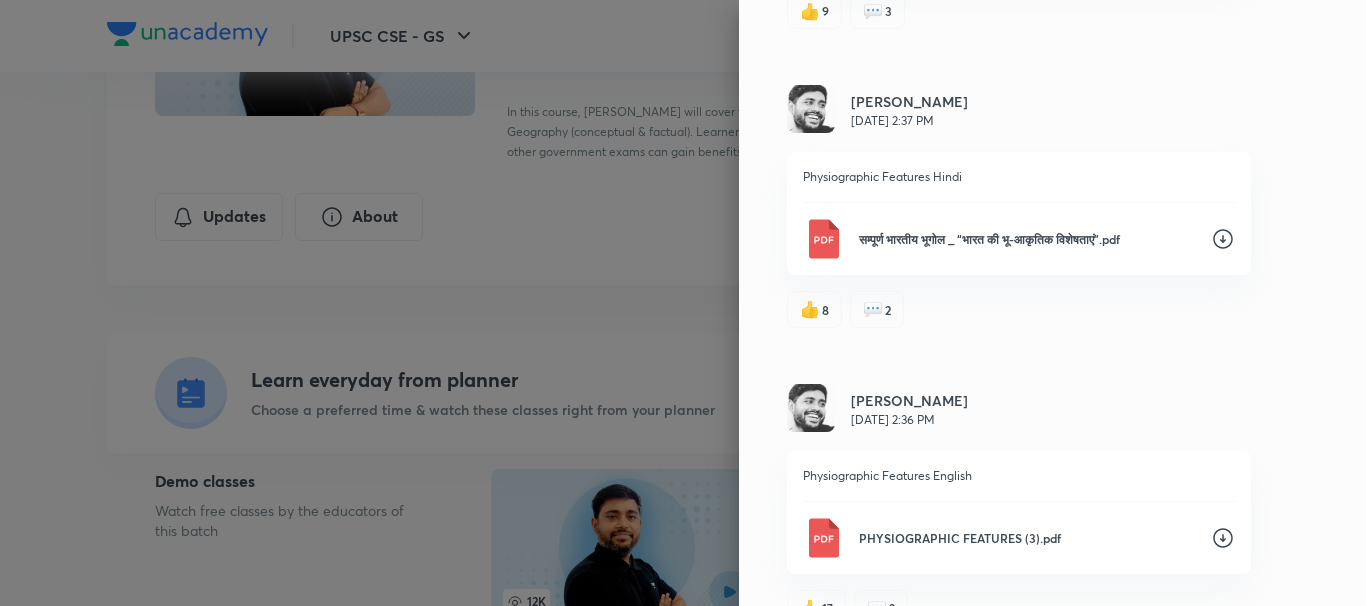 click at bounding box center (683, 303) 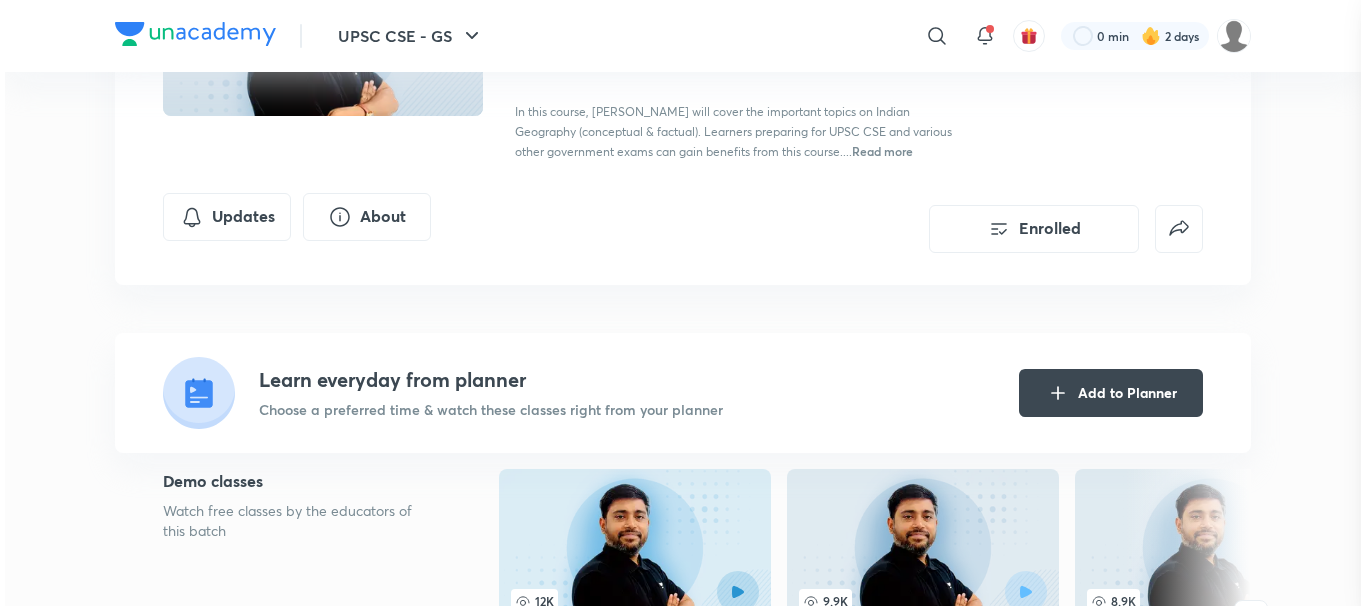 scroll, scrollTop: 0, scrollLeft: 0, axis: both 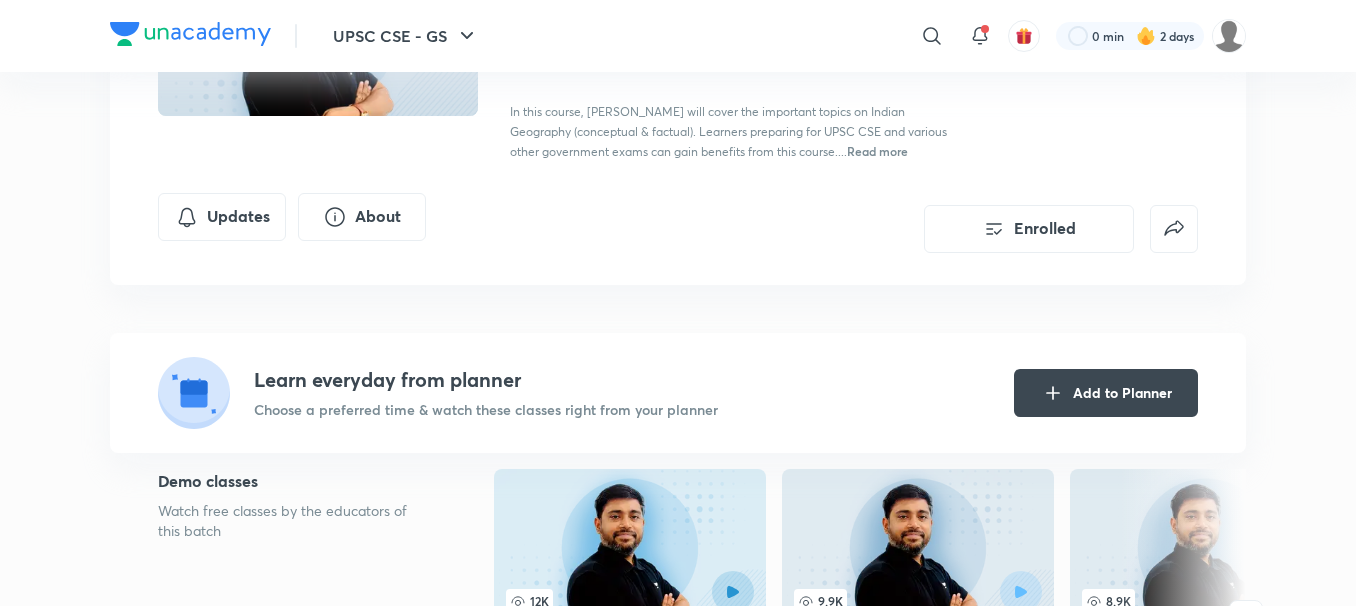 click on "UPSC CSE - GS ​ 0 min 2 days Comprehensive Course on Indian Geography Enrolled UPSC CSE - GS Plus Syllabus Geography Hinglish Comprehensive Course on Indian Geography [PERSON_NAME] In this course, [PERSON_NAME] will cover the important topics on Indian Geography (conceptual & factual). Learners preparing for UPSC CSE and various other government exams can gain benefits from this course....  Read more Updates About Enrolled Learn everyday from planner Choose a preferred time & watch these classes right from your planner Add to Planner Demo classes   Watch free classes by the educators of this batch   12K Hinglish Practice & Strategy World Mapping for Beginners - Part 2 [PERSON_NAME] [DATE] • 1h    9.9K Hinglish Geography World Mapping gor Beginners- 3 [PERSON_NAME] [DATE] • 1h    8.9K Hinglish Geography World Mapping for Beginners - 4 [PERSON_NAME] [DATE] • 1h    12.6K Hinglish Geography World Maps: Africa 1 [PERSON_NAME] [DATE] • 1h  Resume Lesson 18 from 117:15mins Week 1 SSC" at bounding box center [678, 3429] 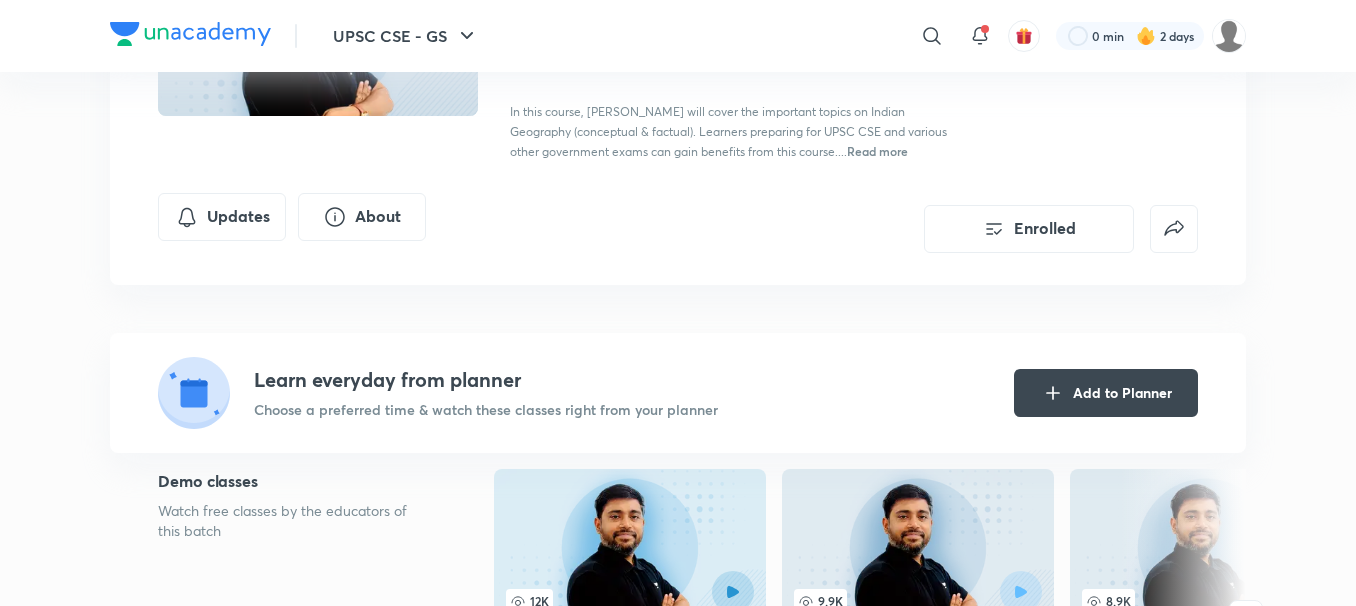 click on "Comprehensive Course on Indian Geography Enrolled UPSC CSE - GS Plus Syllabus Geography Hinglish Comprehensive Course on Indian Geography [PERSON_NAME] In this course, [PERSON_NAME] will cover the important topics on Indian Geography (conceptual & factual). Learners preparing for UPSC CSE and various other government exams can gain benefits from this course....  Read more Updates About Enrolled Learn everyday from planner Choose a preferred time & watch these classes right from your planner Add to Planner" at bounding box center (678, 142) 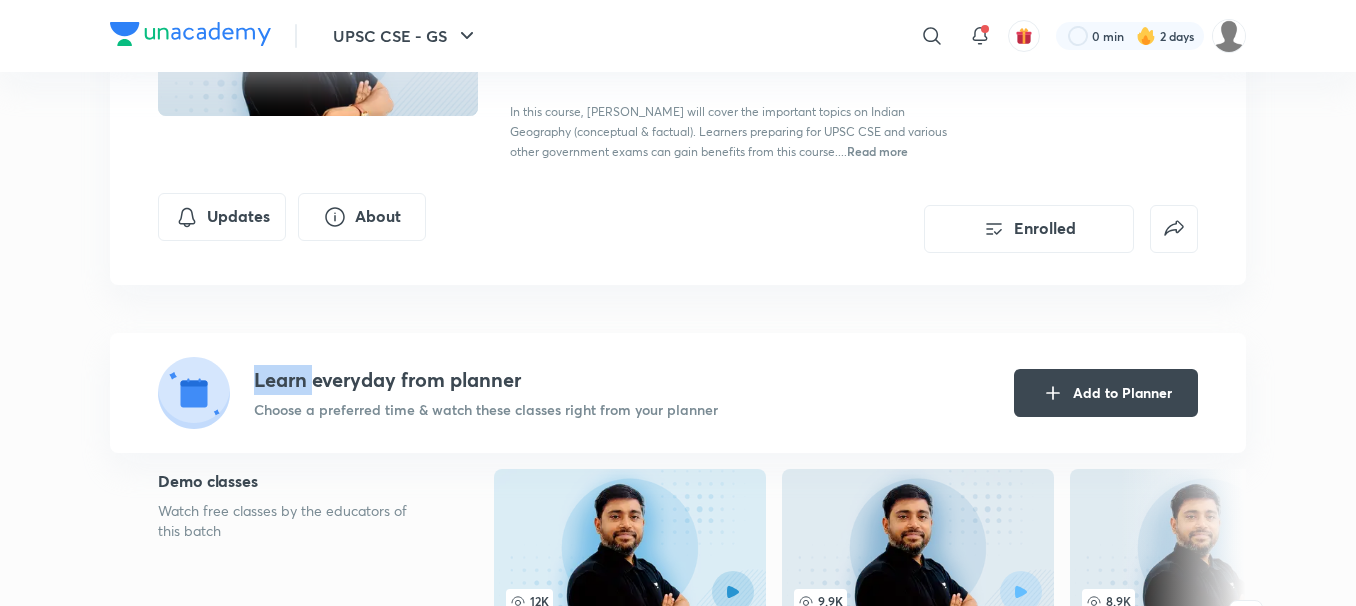 click on "Comprehensive Course on Indian Geography Enrolled UPSC CSE - GS Plus Syllabus Geography Hinglish Comprehensive Course on Indian Geography [PERSON_NAME] In this course, [PERSON_NAME] will cover the important topics on Indian Geography (conceptual & factual). Learners preparing for UPSC CSE and various other government exams can gain benefits from this course....  Read more Updates About Enrolled Learn everyday from planner Choose a preferred time & watch these classes right from your planner Add to Planner" at bounding box center [678, 142] 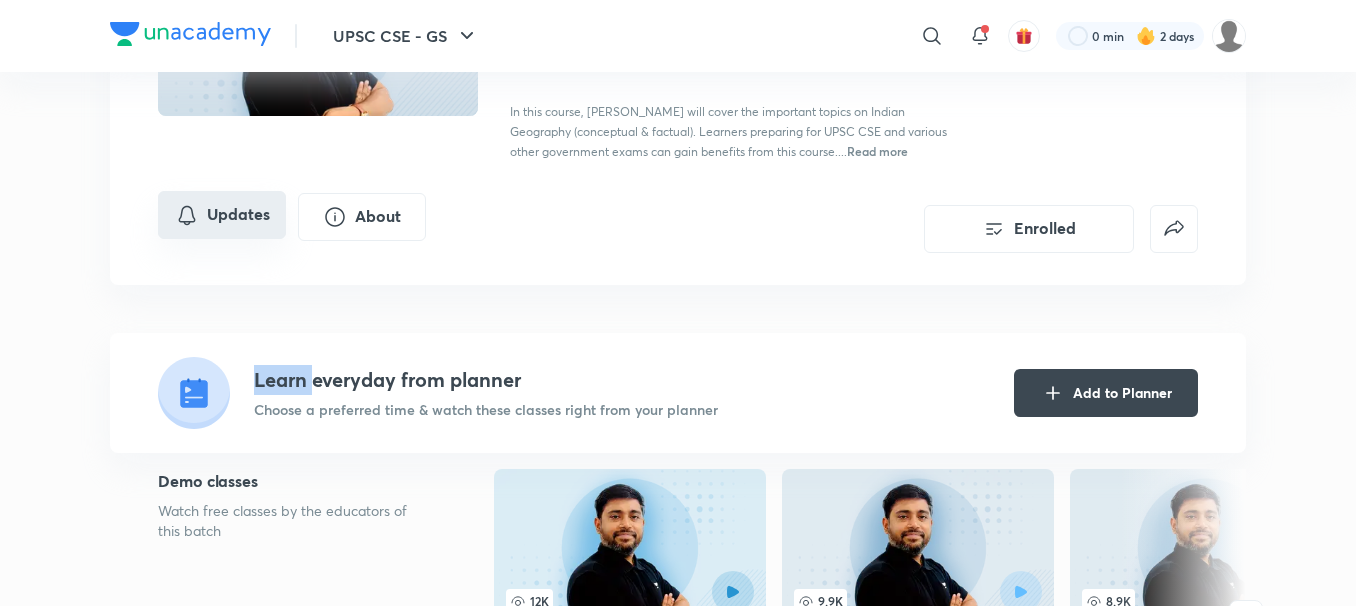click on "Updates" at bounding box center [222, 215] 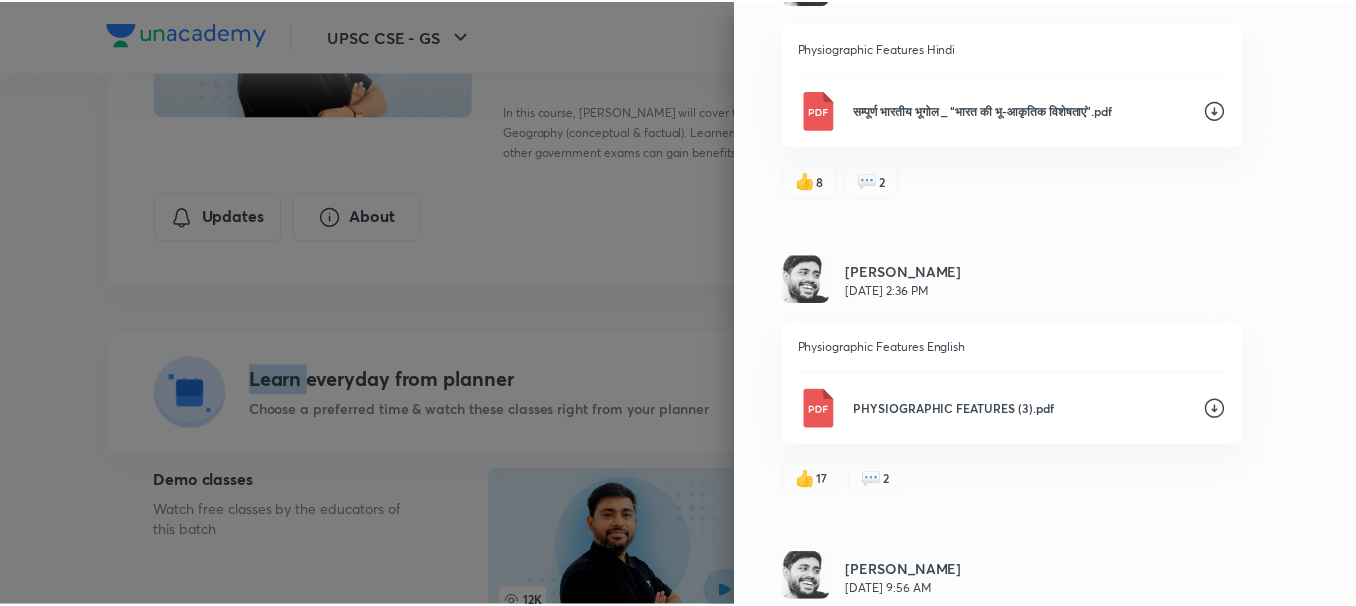 scroll, scrollTop: 1480, scrollLeft: 0, axis: vertical 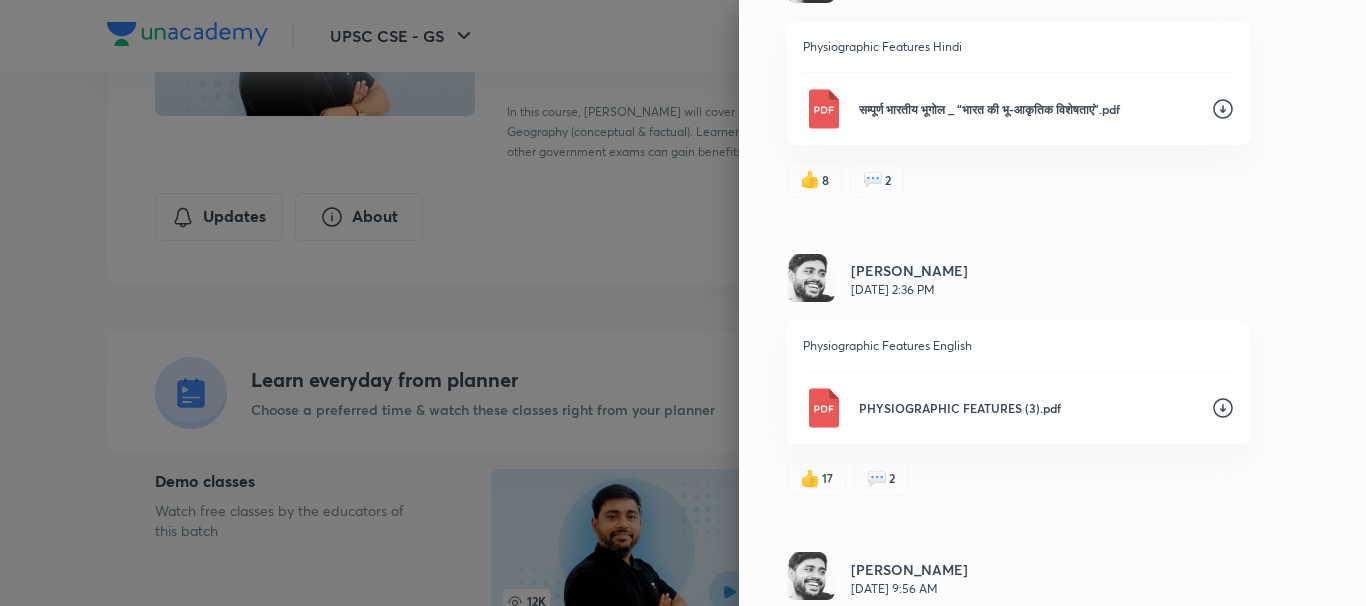 click 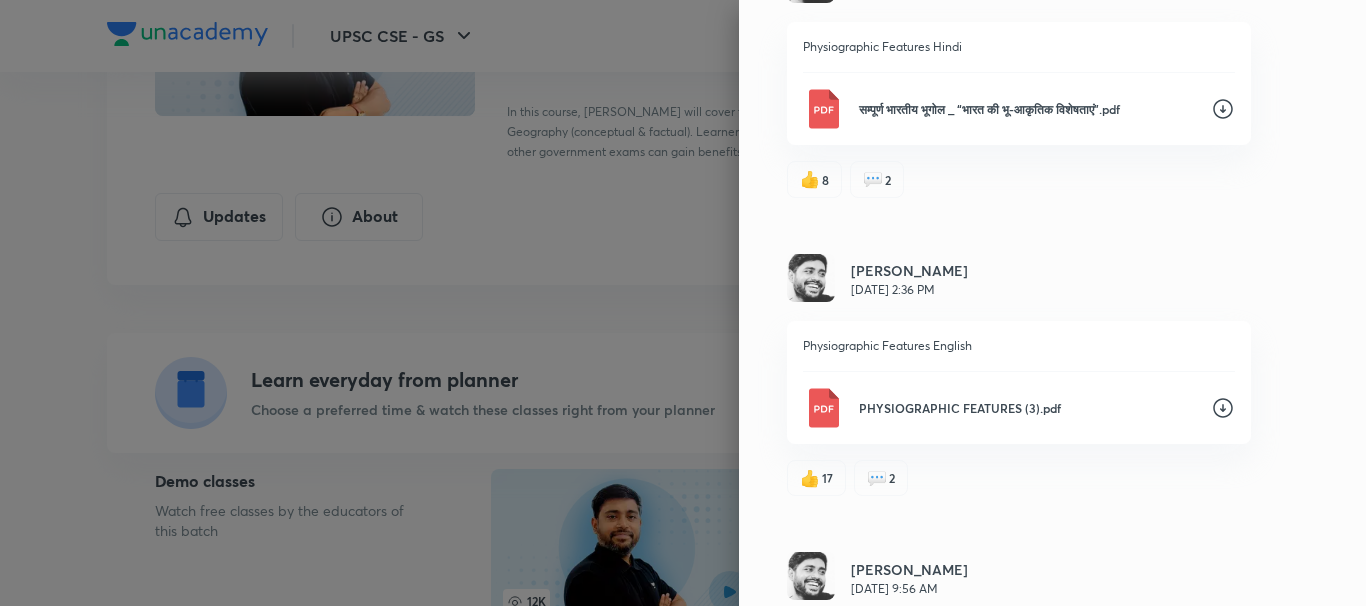 click at bounding box center [683, 303] 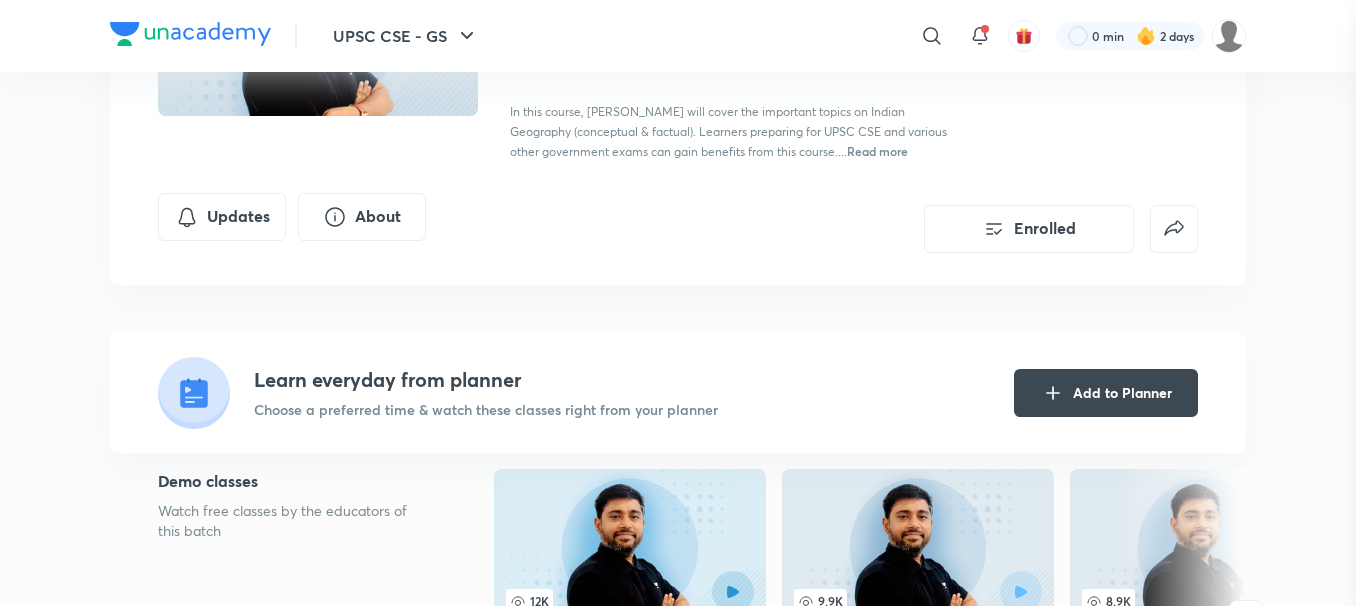 scroll, scrollTop: 0, scrollLeft: 0, axis: both 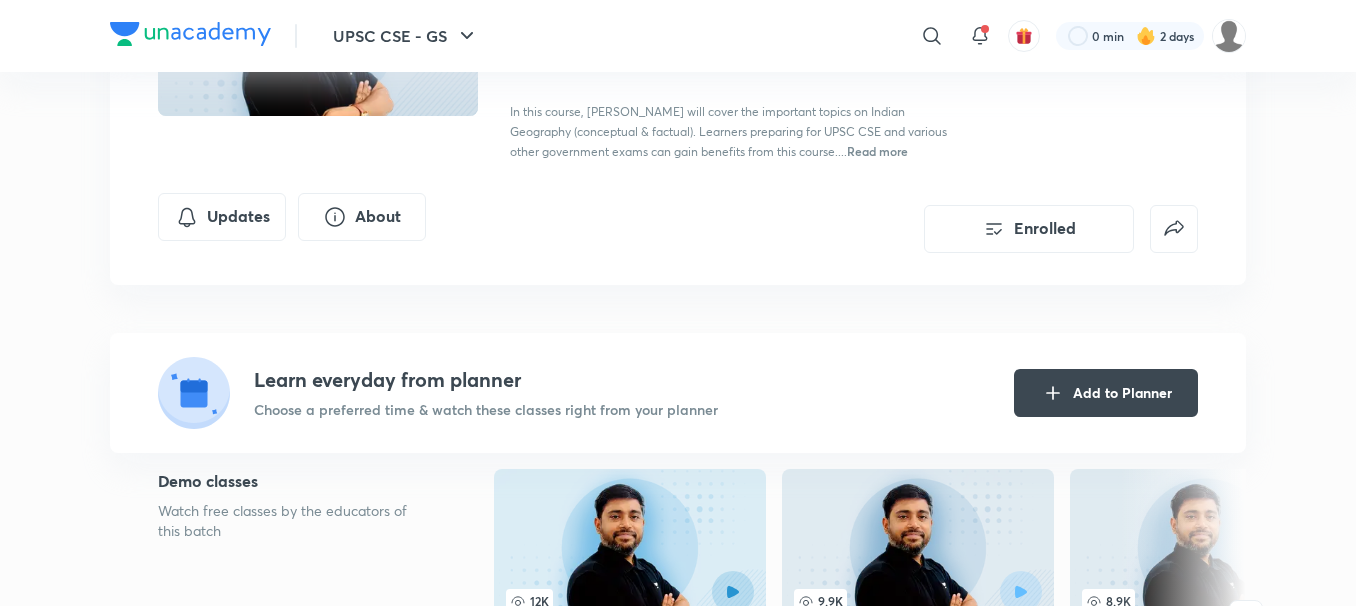 click on "Updates About Enrolled" at bounding box center (678, 223) 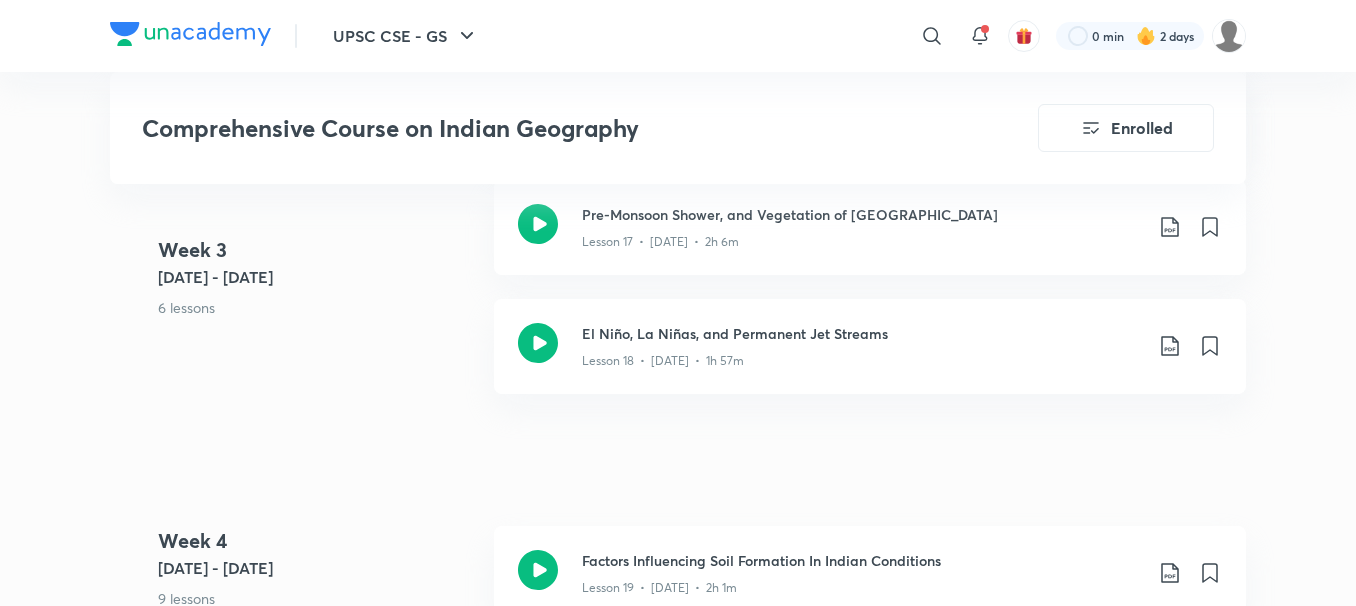 scroll, scrollTop: 3360, scrollLeft: 0, axis: vertical 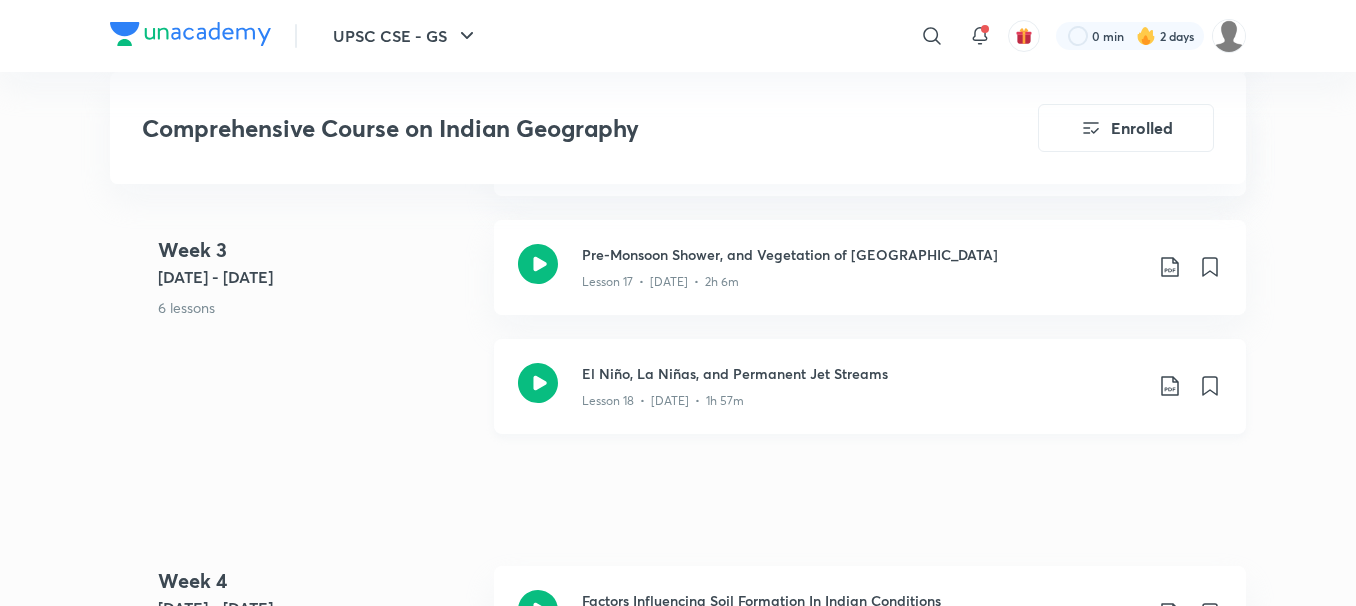 click 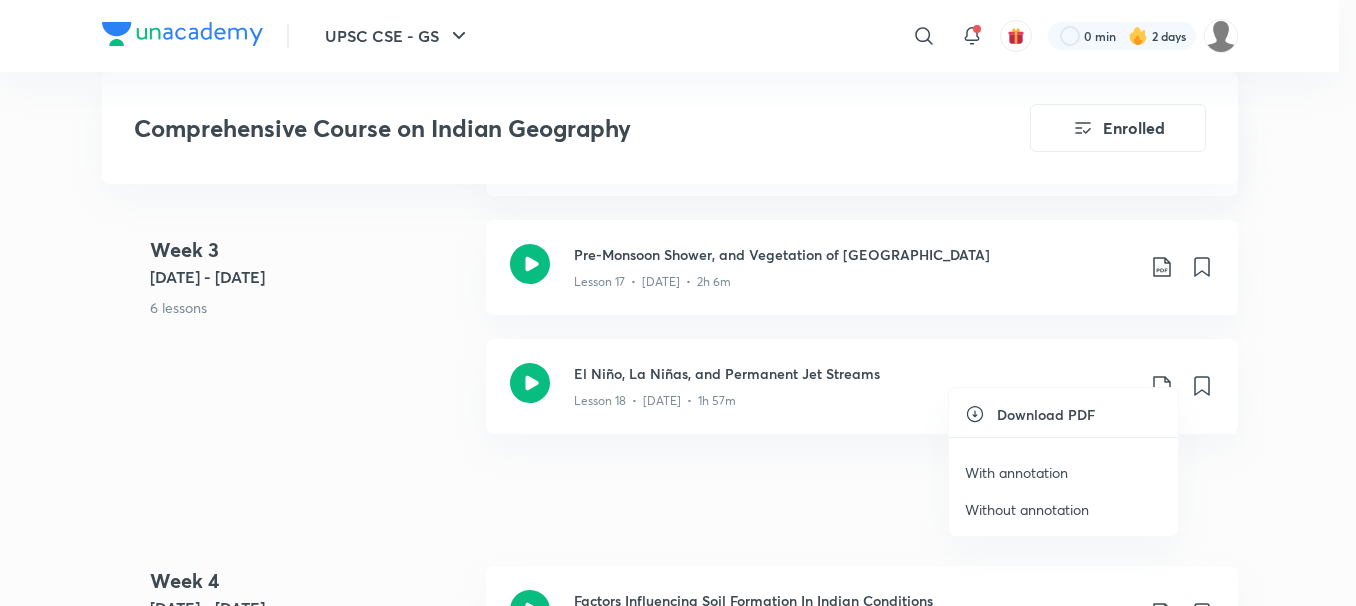click on "With annotation" at bounding box center (1016, 472) 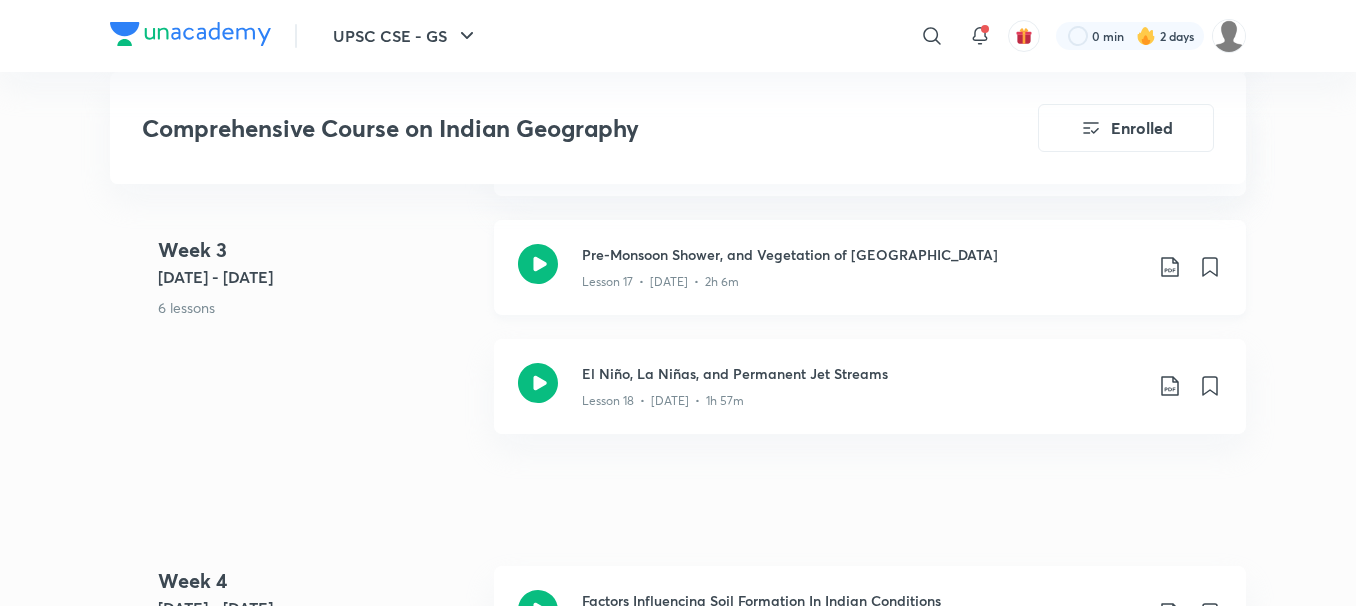 click 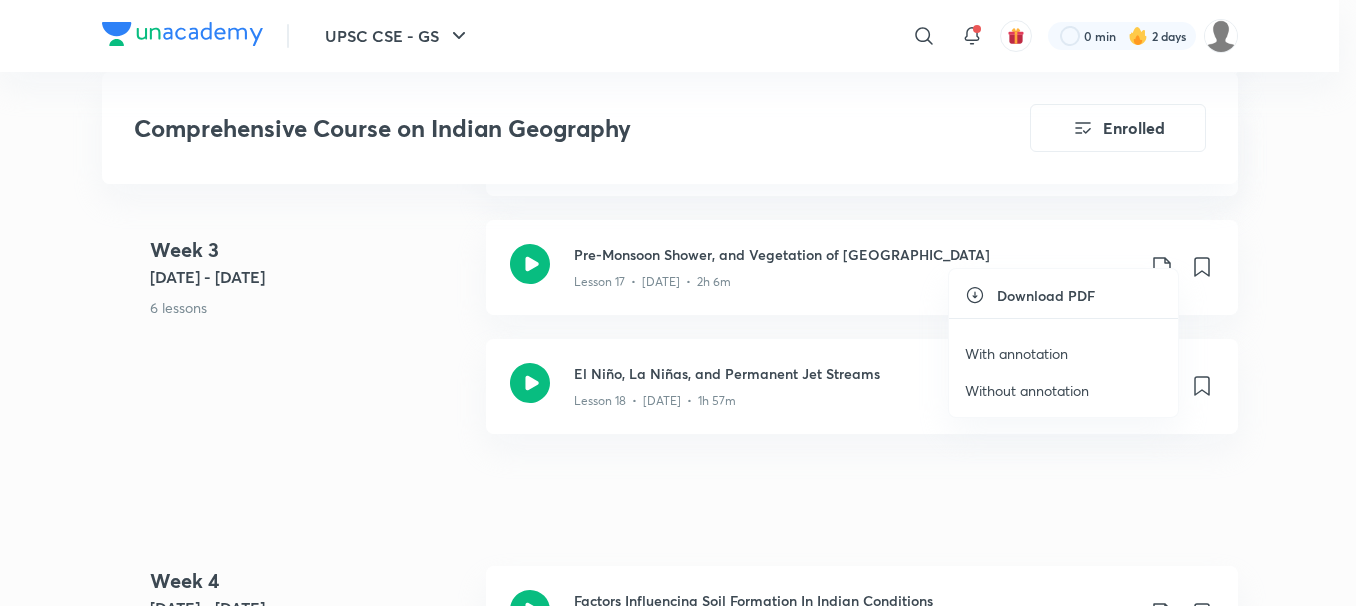 drag, startPoint x: 1168, startPoint y: 241, endPoint x: 1059, endPoint y: 357, distance: 159.17601 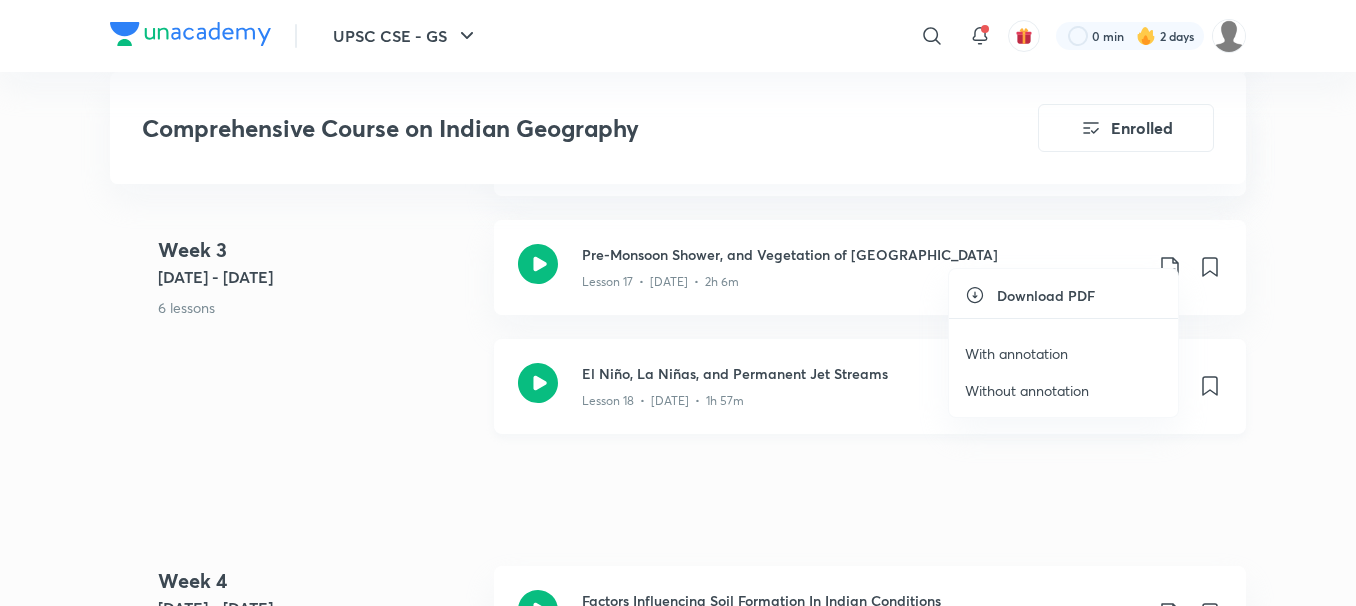 click on "El Niño, La Niñas, and Permanent Jet Streams" at bounding box center [862, -2177] 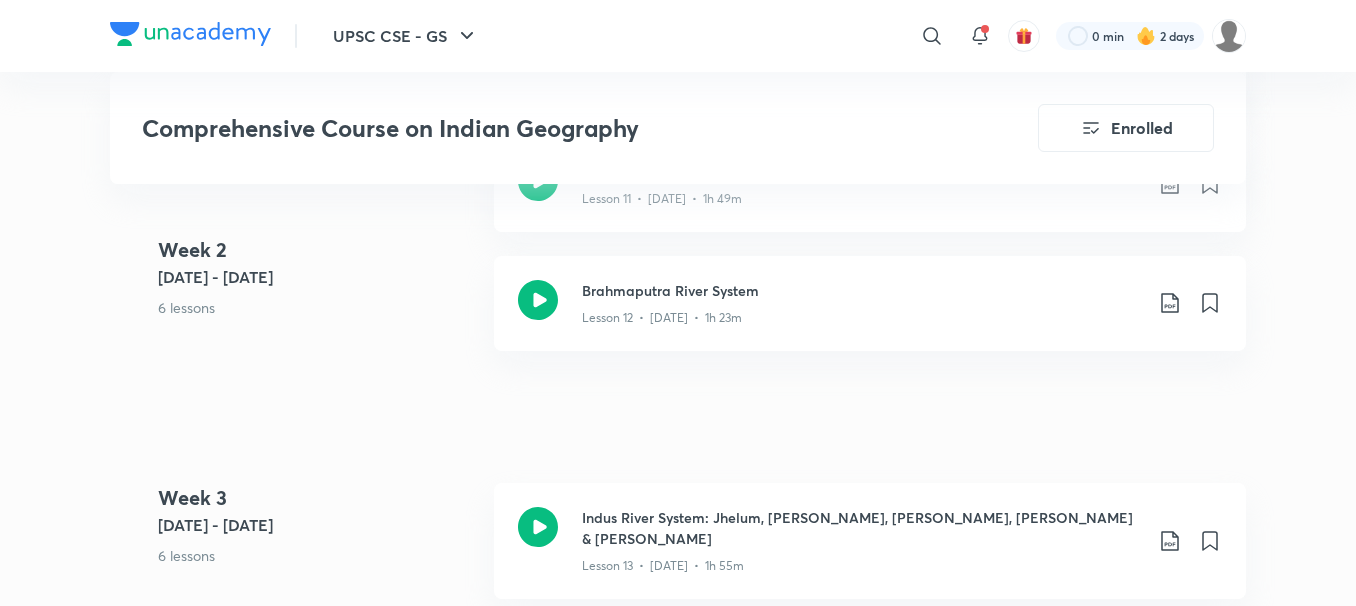scroll, scrollTop: 2640, scrollLeft: 0, axis: vertical 